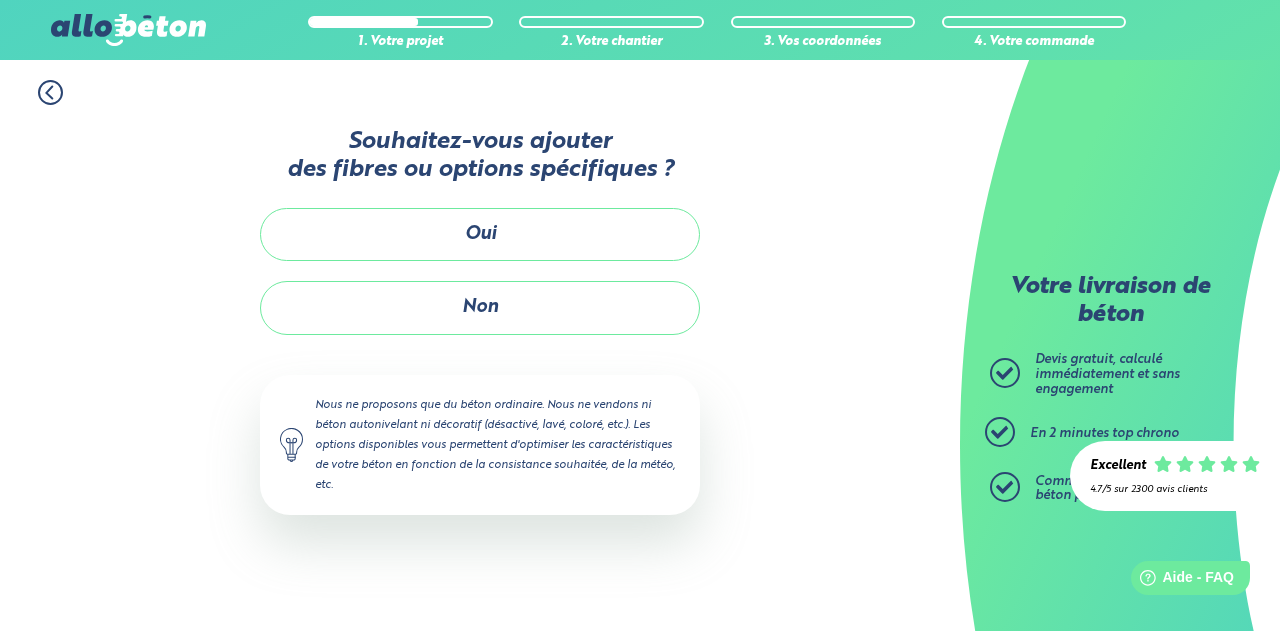 scroll, scrollTop: 0, scrollLeft: 0, axis: both 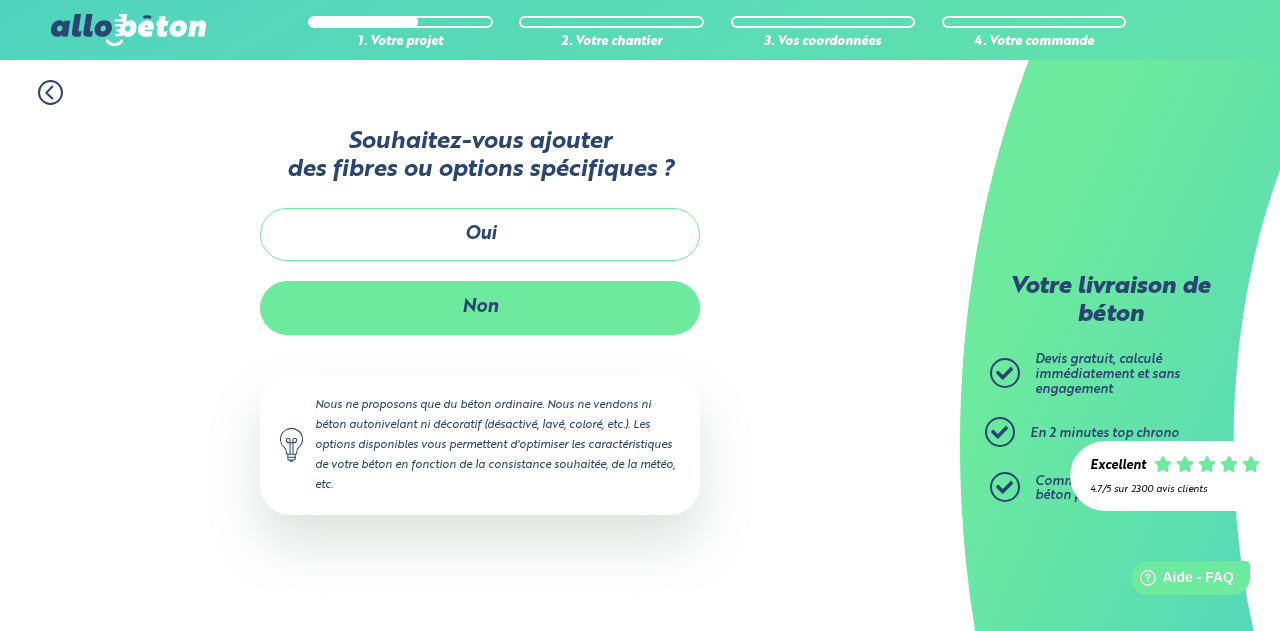 click on "Non" at bounding box center (480, 307) 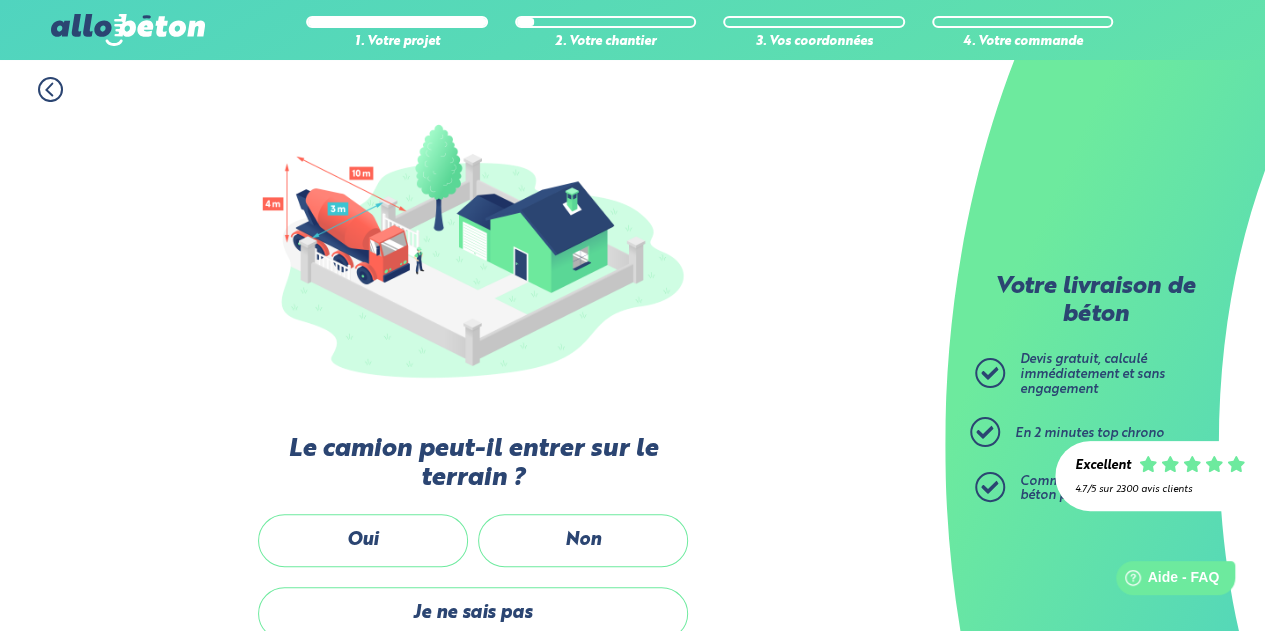 scroll, scrollTop: 300, scrollLeft: 0, axis: vertical 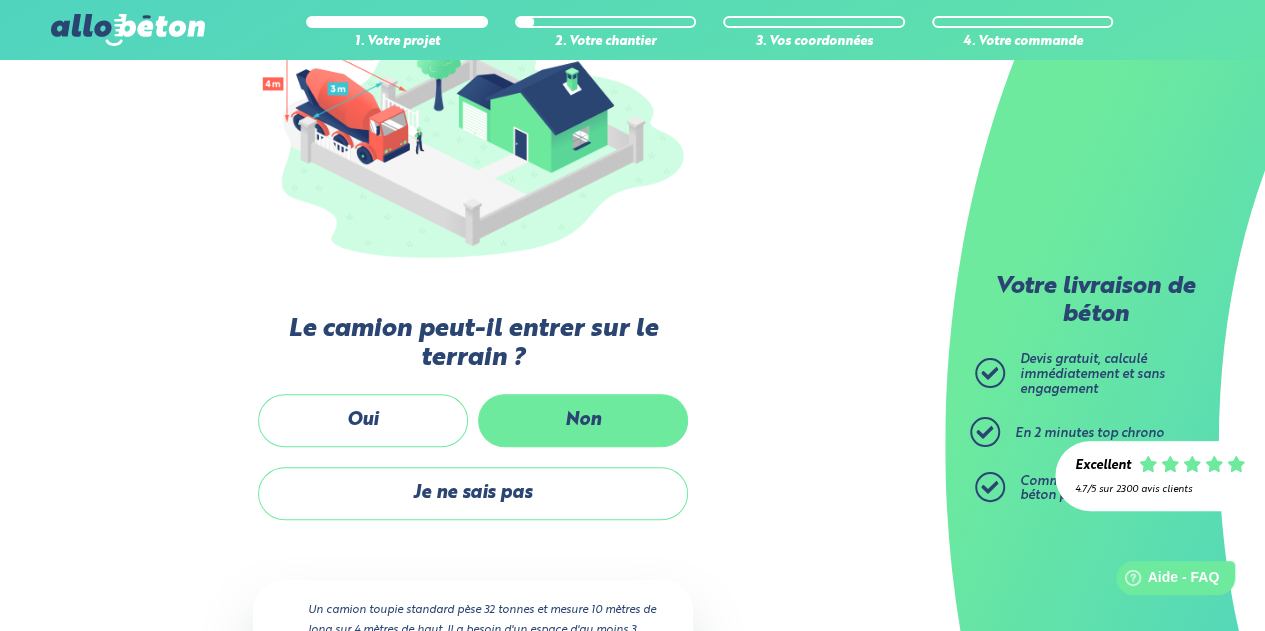 click on "Non" at bounding box center (583, 420) 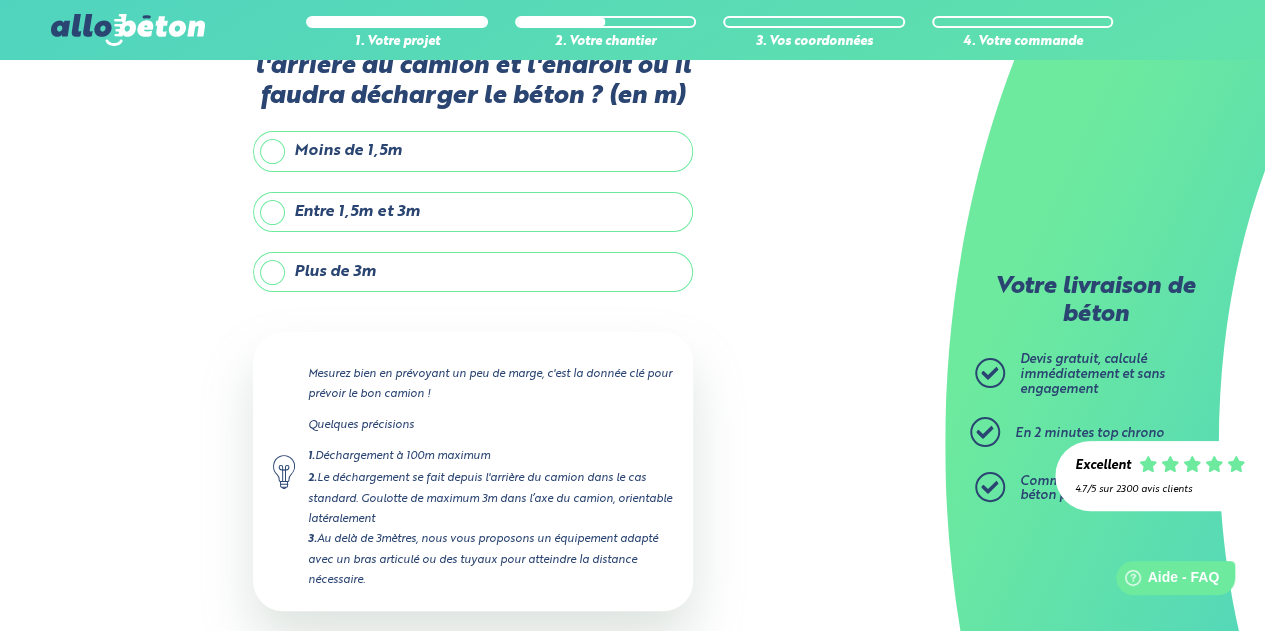 scroll, scrollTop: 0, scrollLeft: 0, axis: both 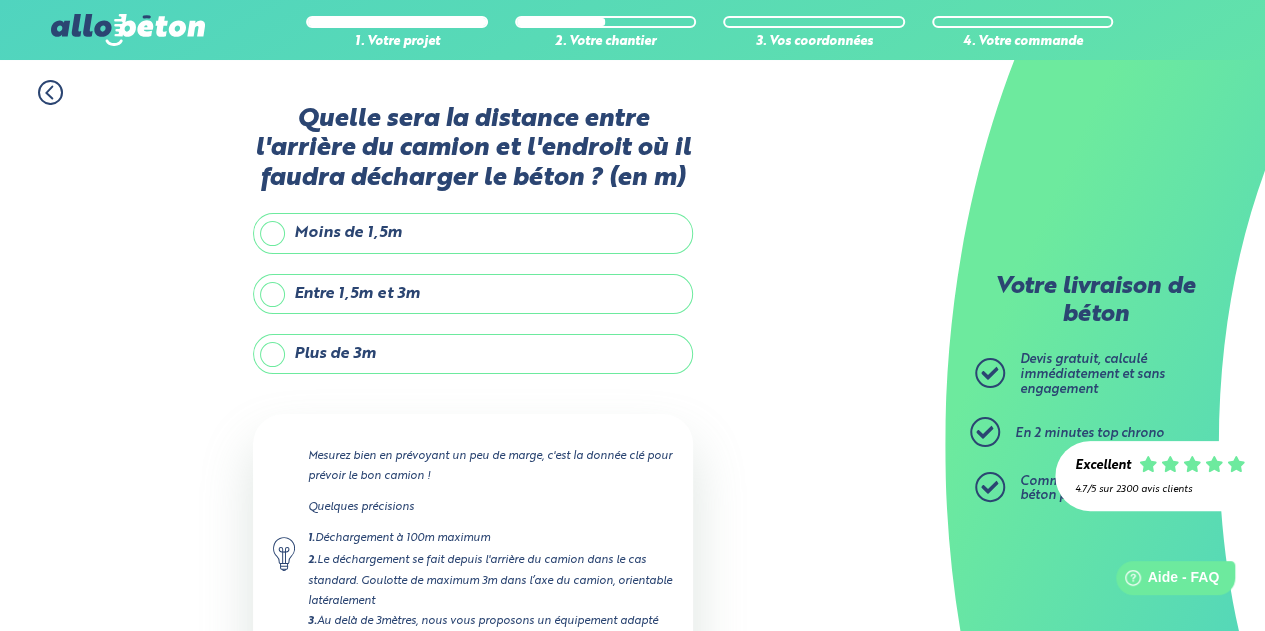 click on "Plus de 3m" at bounding box center [473, 354] 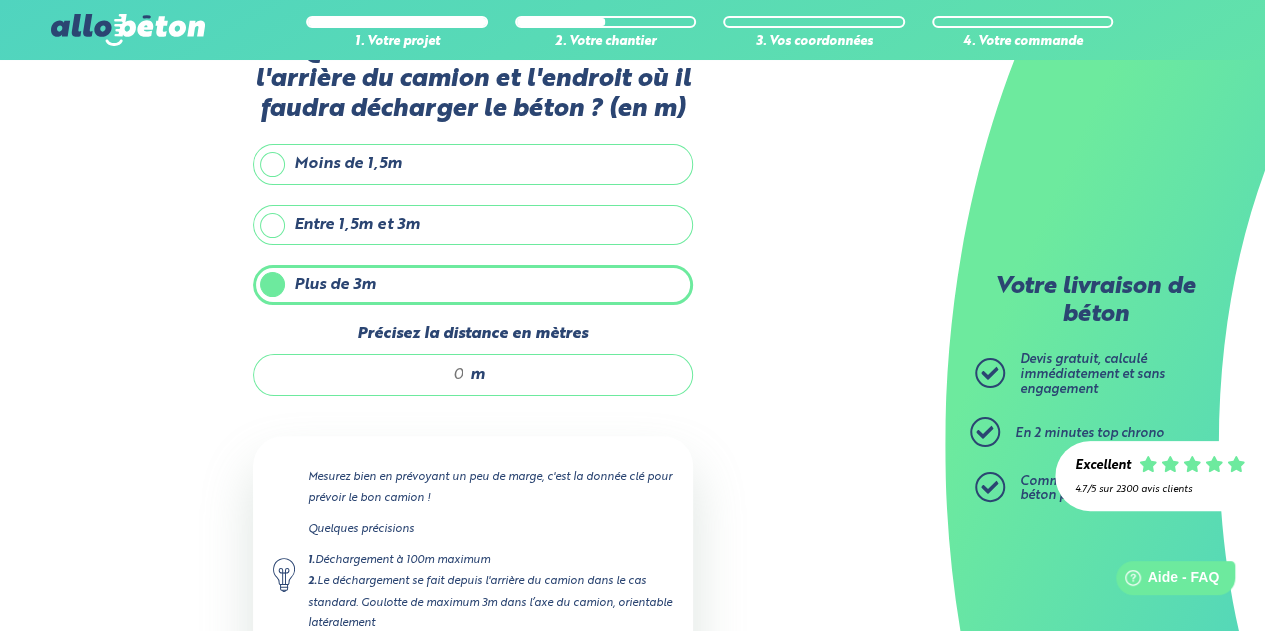 scroll, scrollTop: 100, scrollLeft: 0, axis: vertical 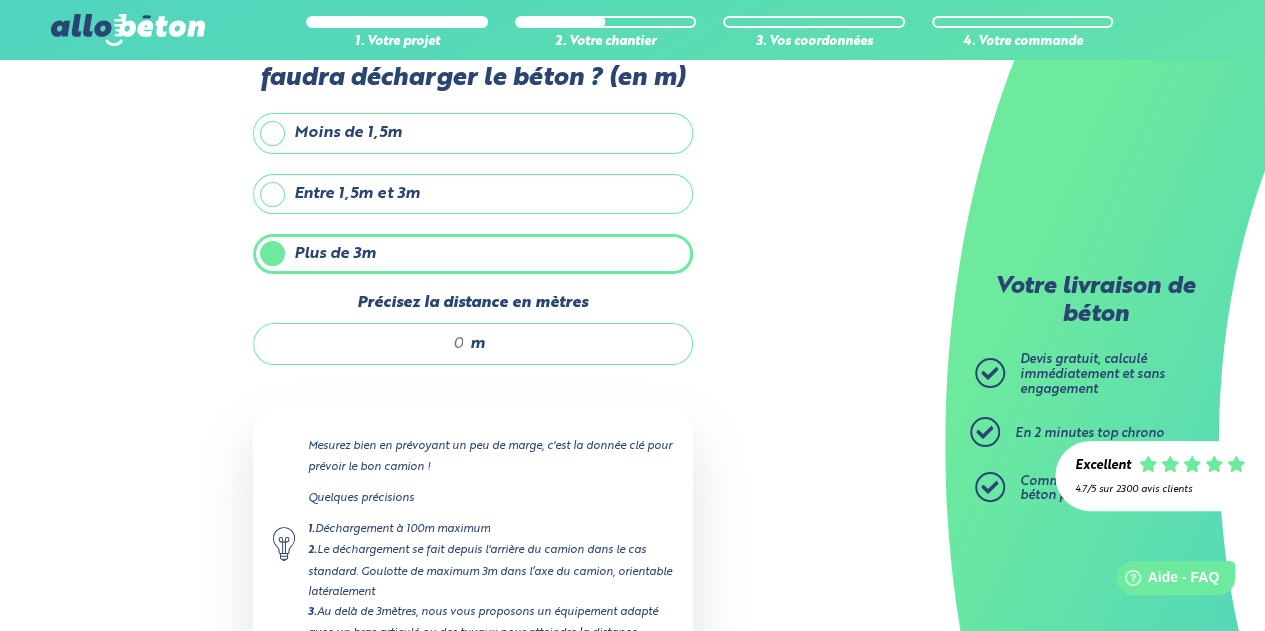 drag, startPoint x: 462, startPoint y: 333, endPoint x: 421, endPoint y: 339, distance: 41.4367 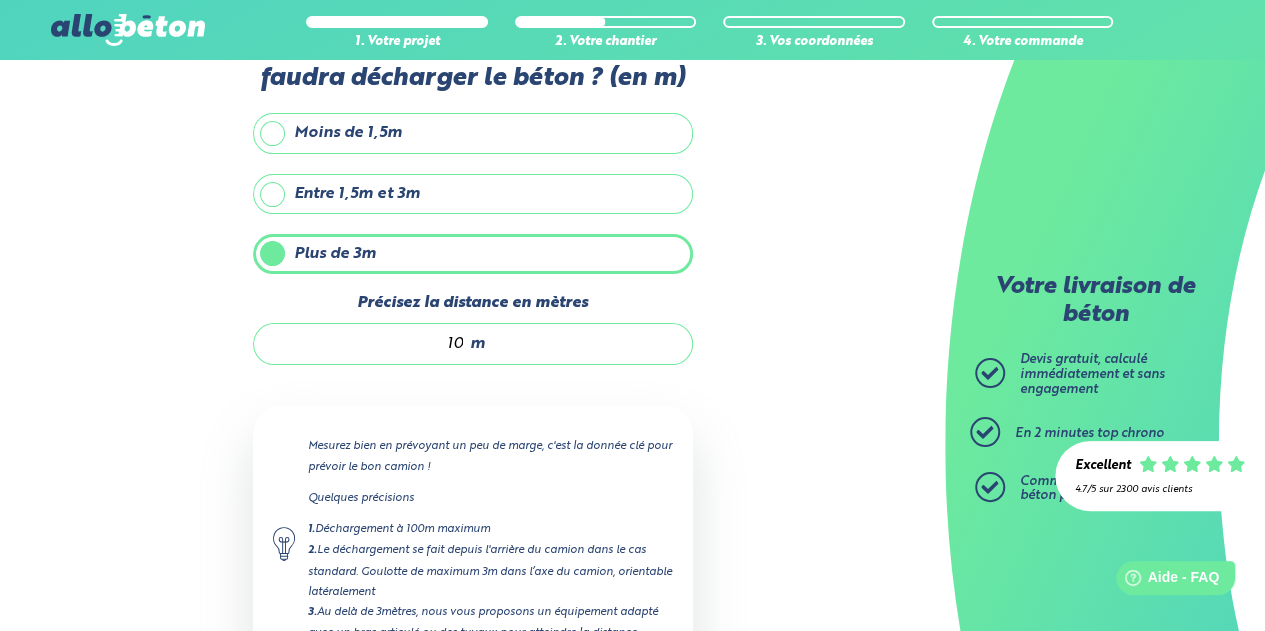 type on "10" 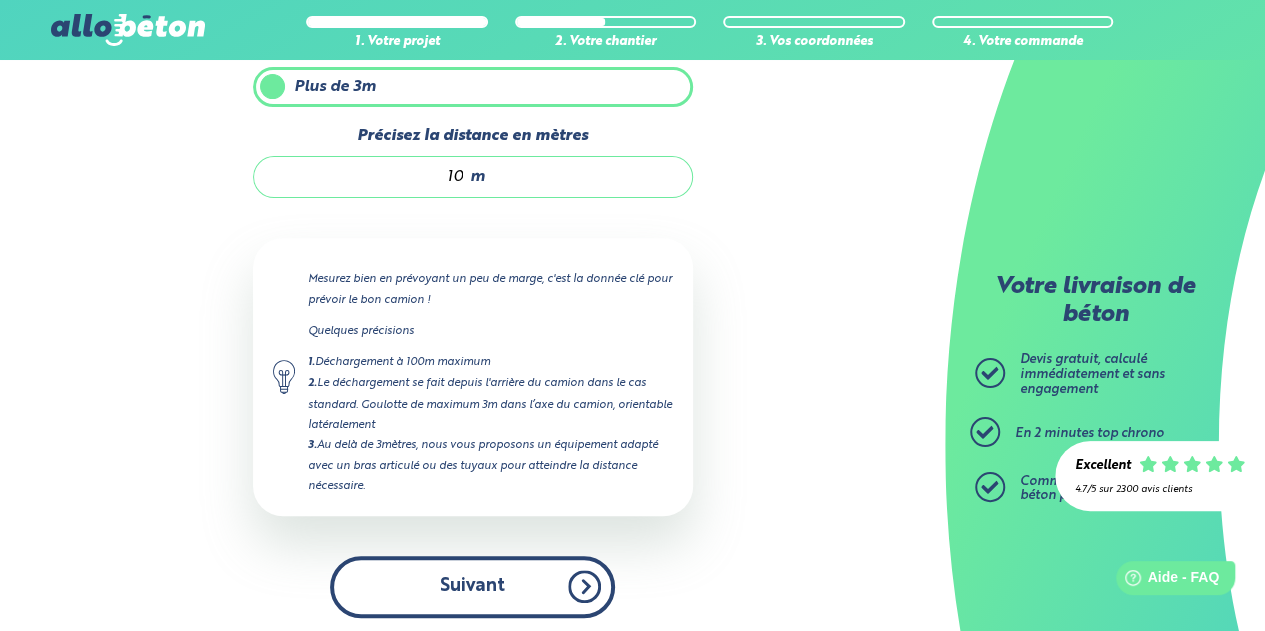 click on "Suivant" at bounding box center (472, 586) 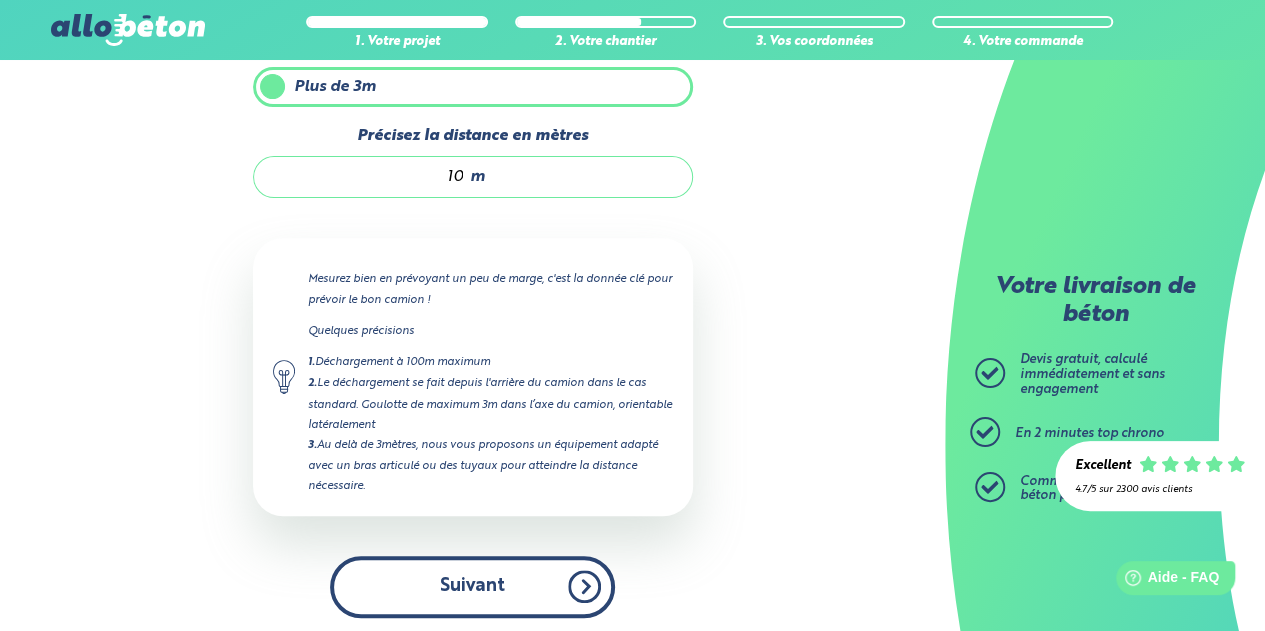 scroll, scrollTop: 0, scrollLeft: 0, axis: both 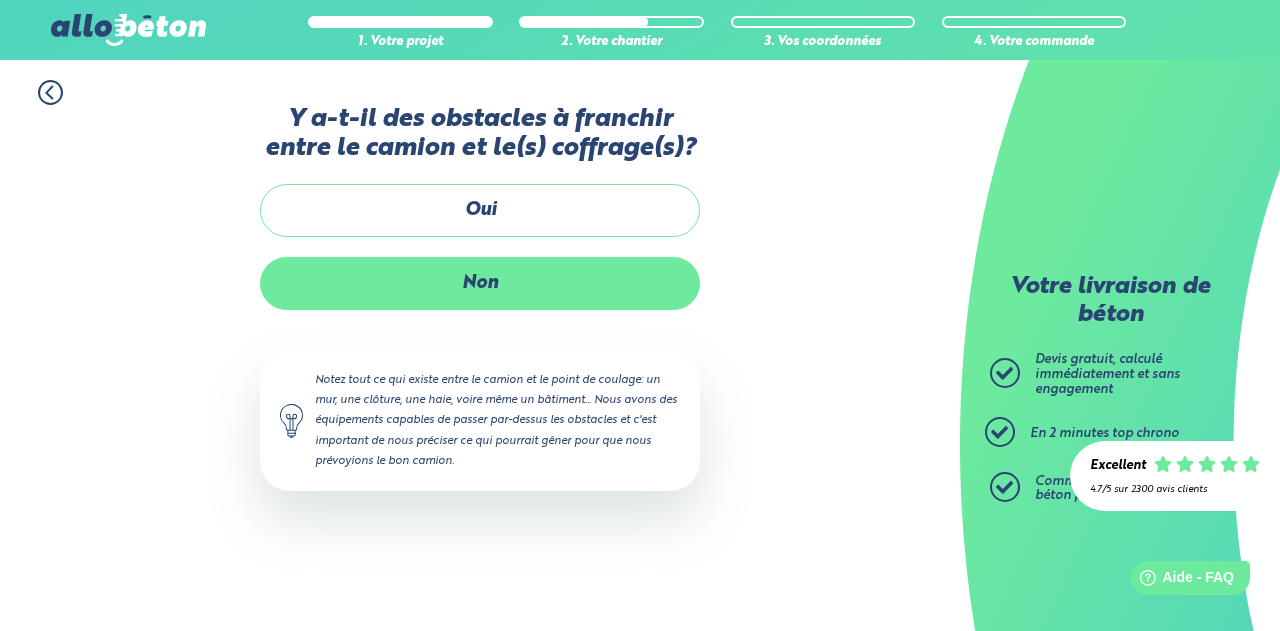 click on "Non" at bounding box center (480, 283) 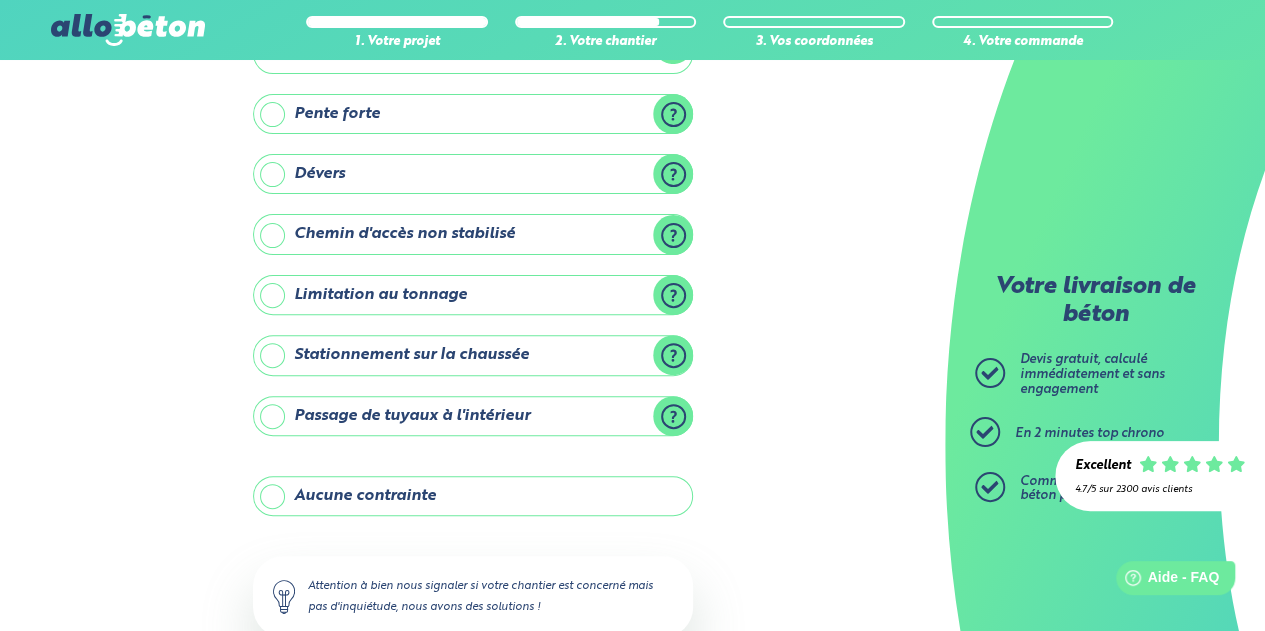 scroll, scrollTop: 200, scrollLeft: 0, axis: vertical 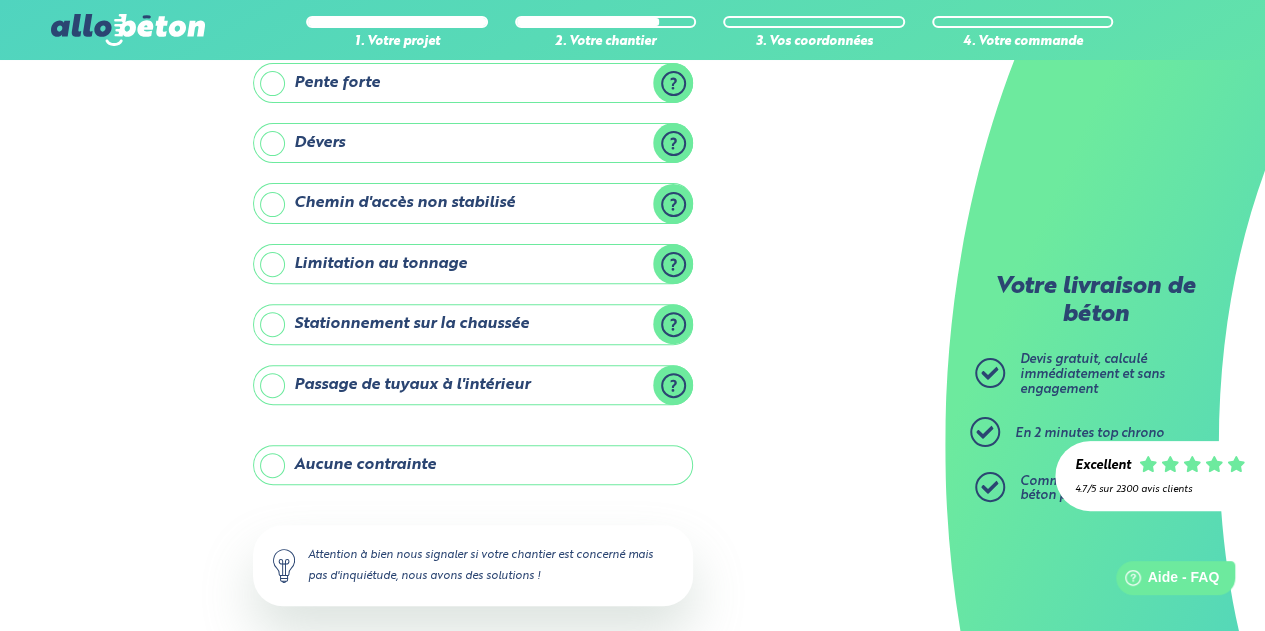 click on "Stationnement sur la chaussée" at bounding box center [473, 324] 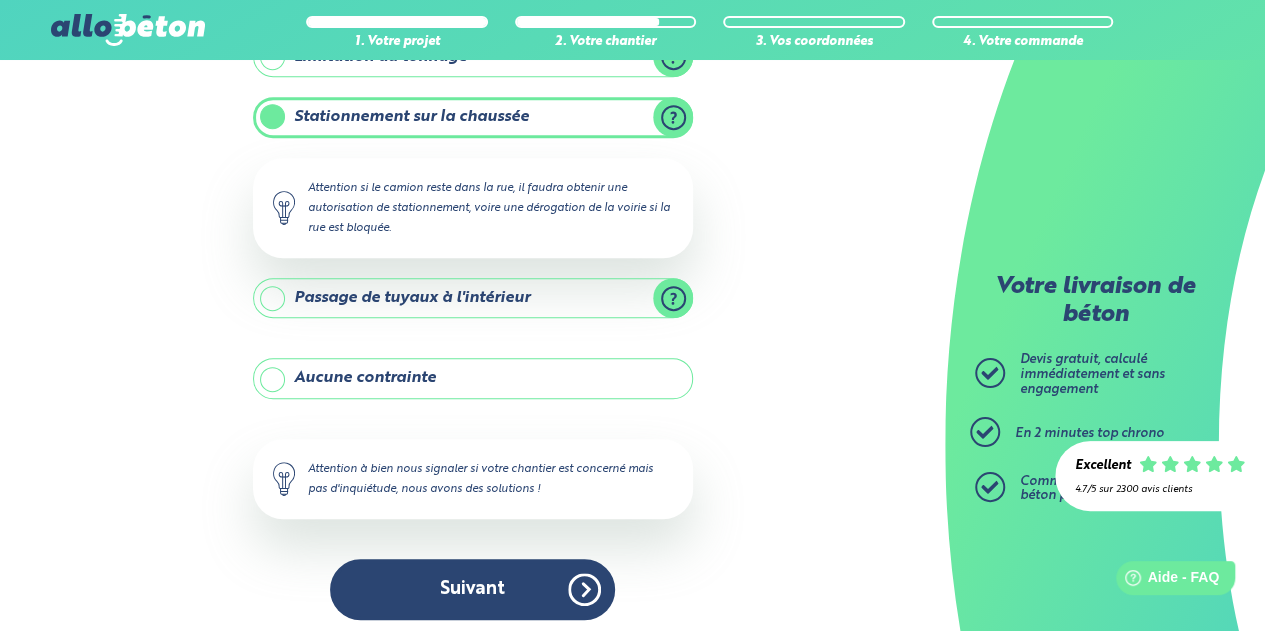 scroll, scrollTop: 410, scrollLeft: 0, axis: vertical 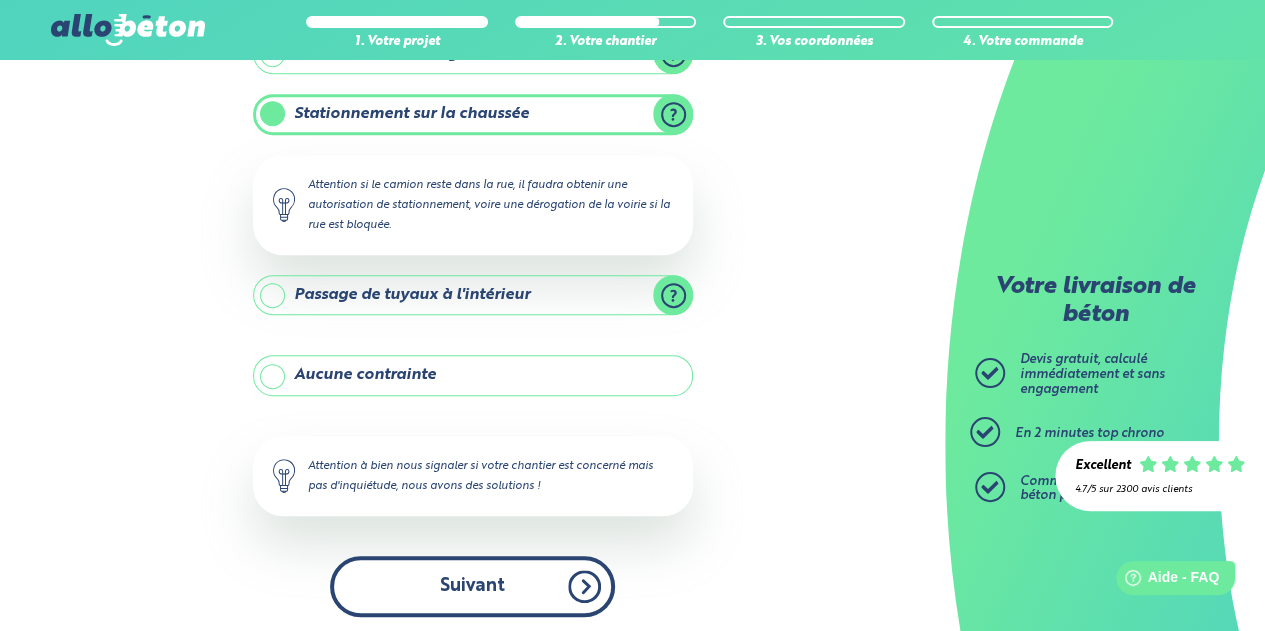 click on "Suivant" at bounding box center (472, 586) 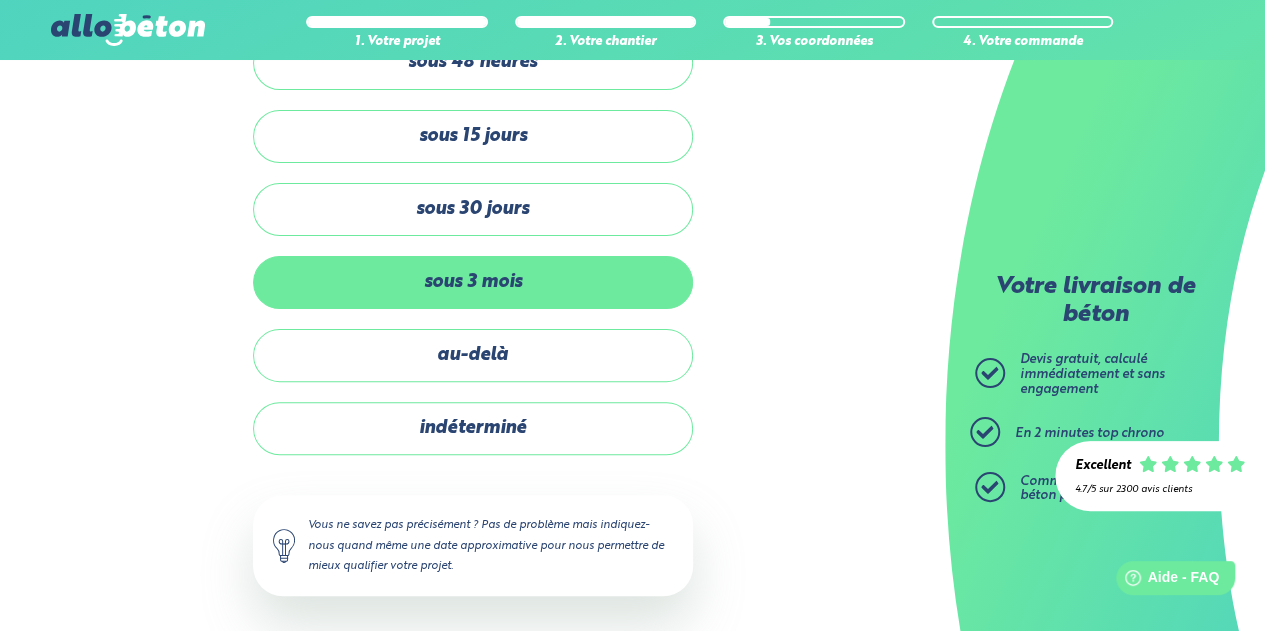 click on "sous 3 mois" at bounding box center [473, 282] 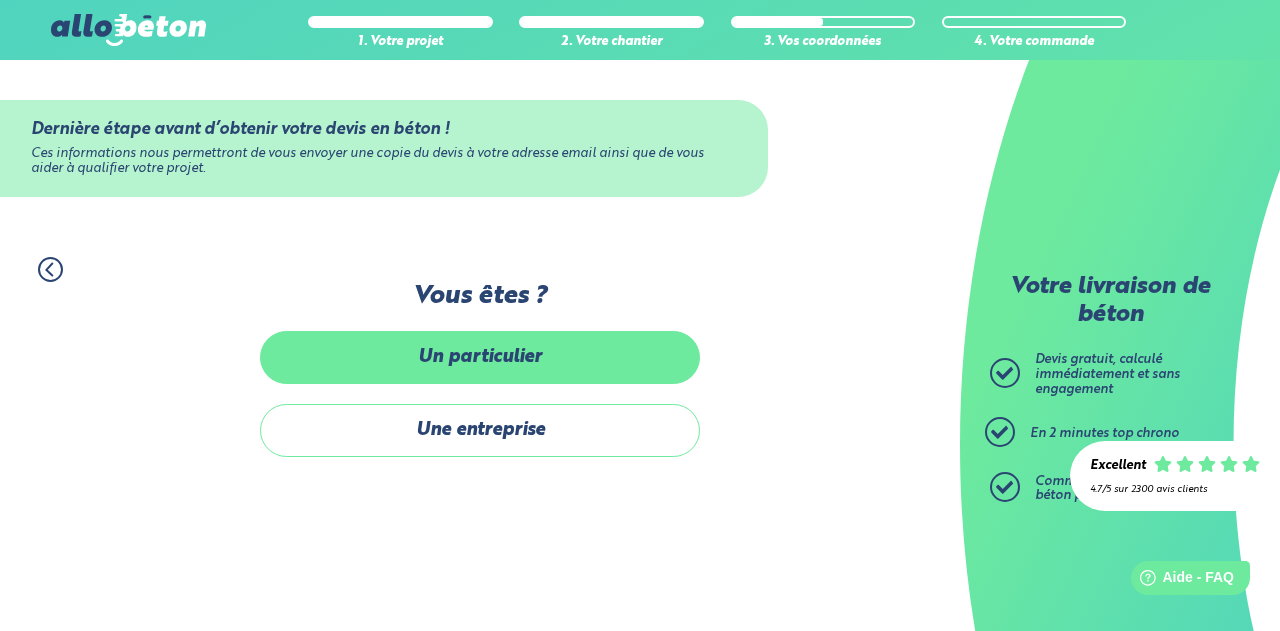 click on "Un particulier" at bounding box center (480, 357) 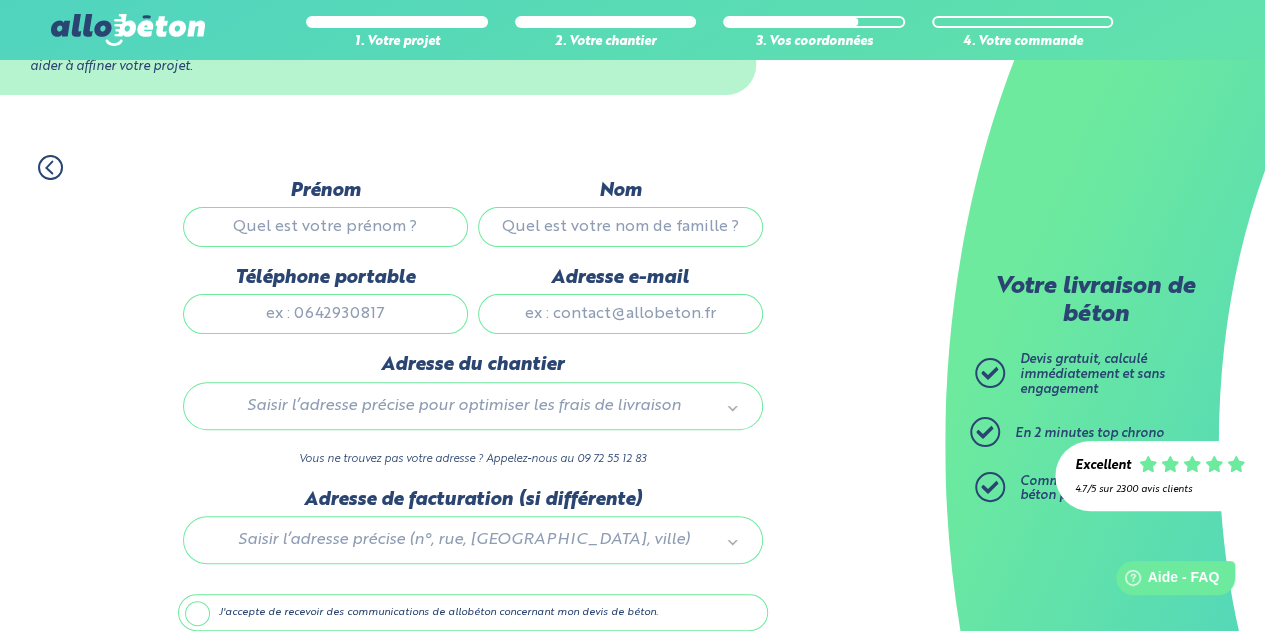 scroll, scrollTop: 0, scrollLeft: 0, axis: both 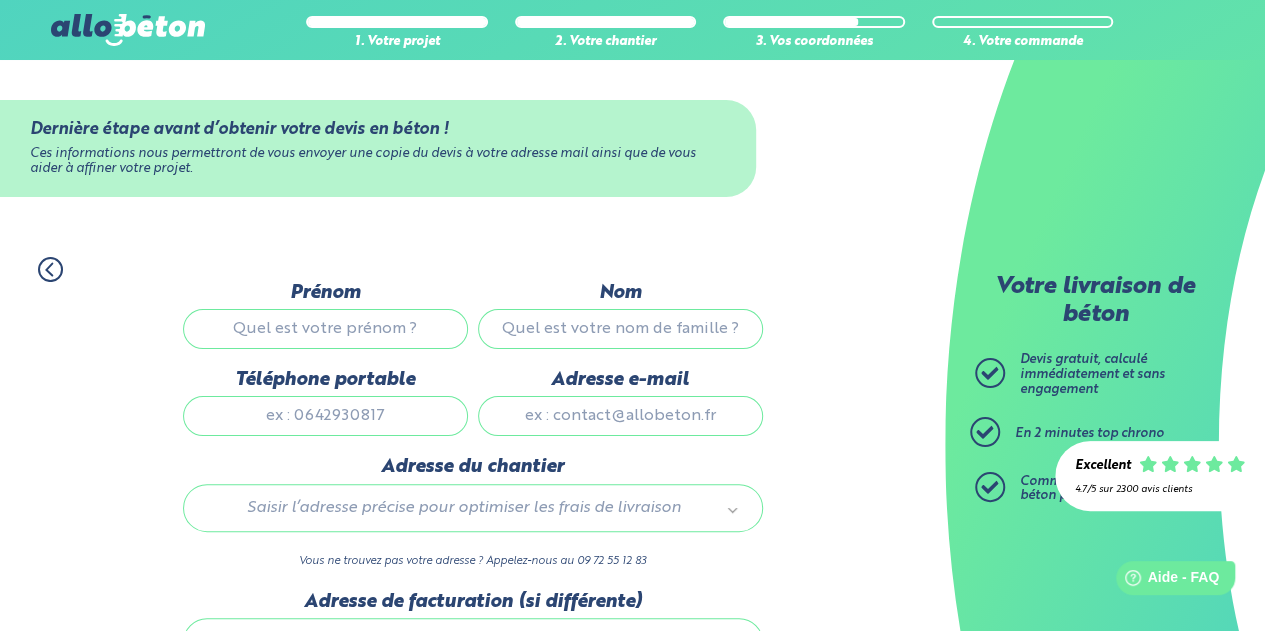 click on "Prénom" at bounding box center [325, 329] 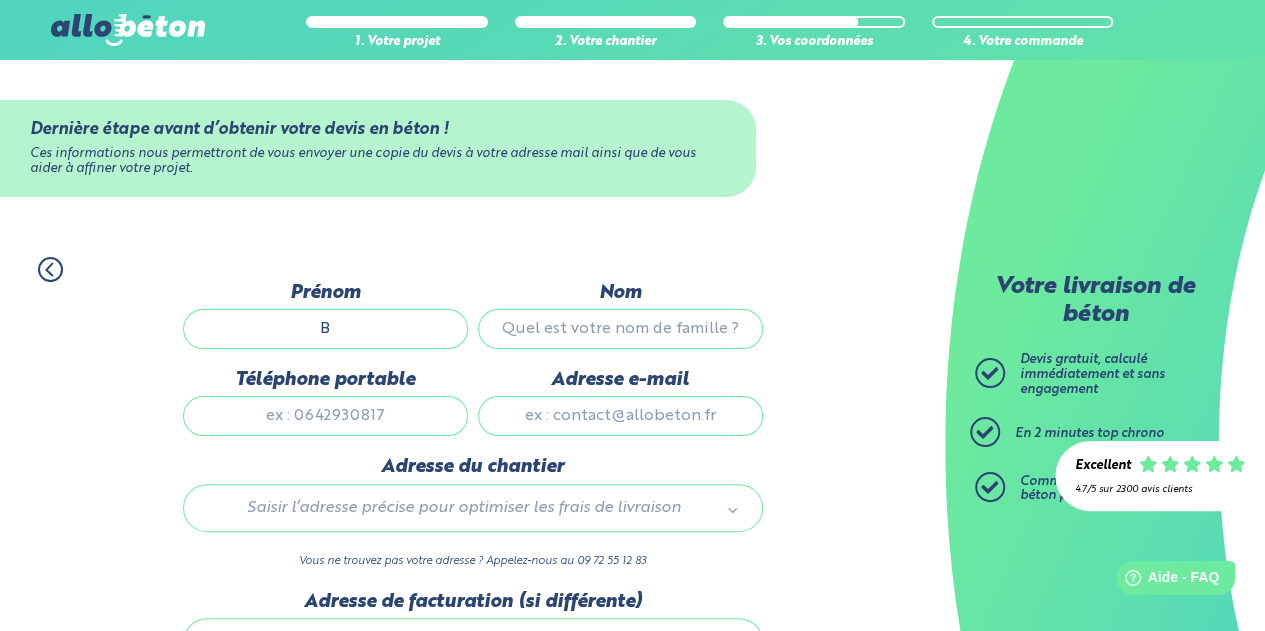 type on "B" 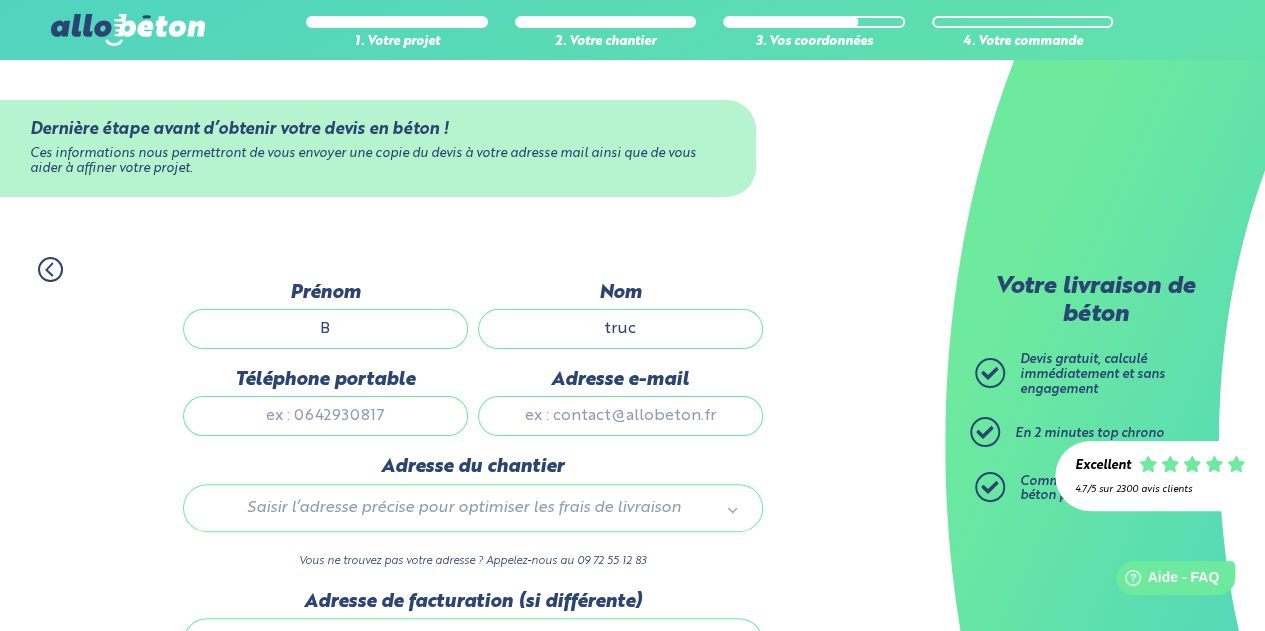 type on "truc" 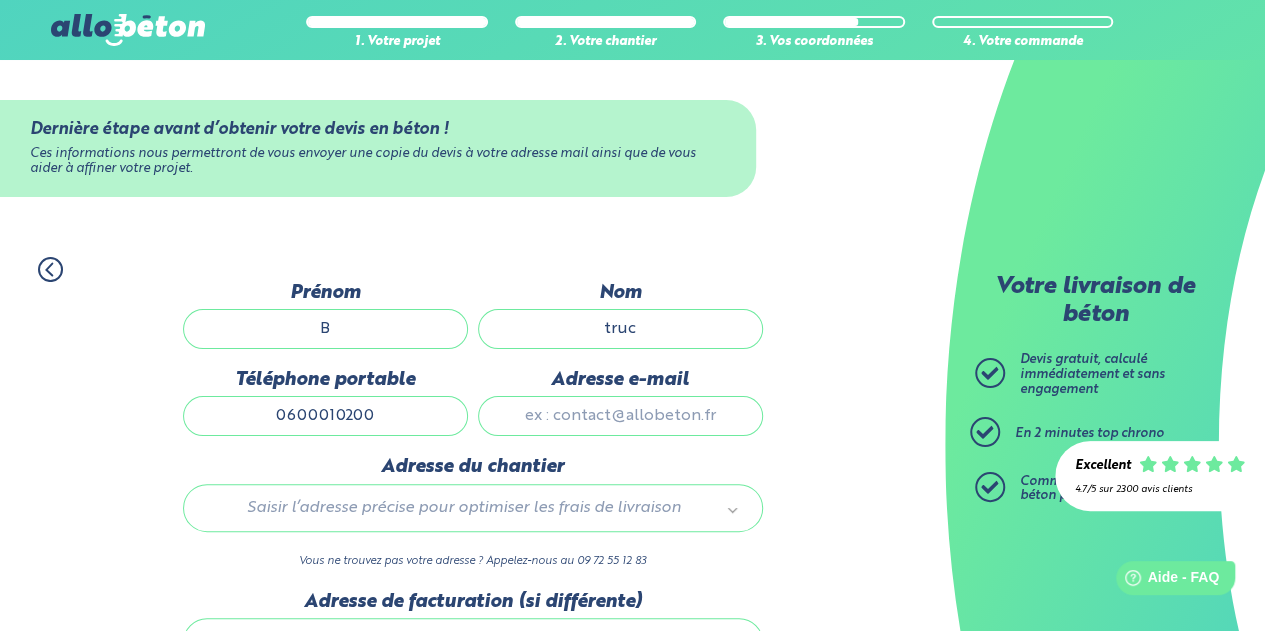 type on "0600010200" 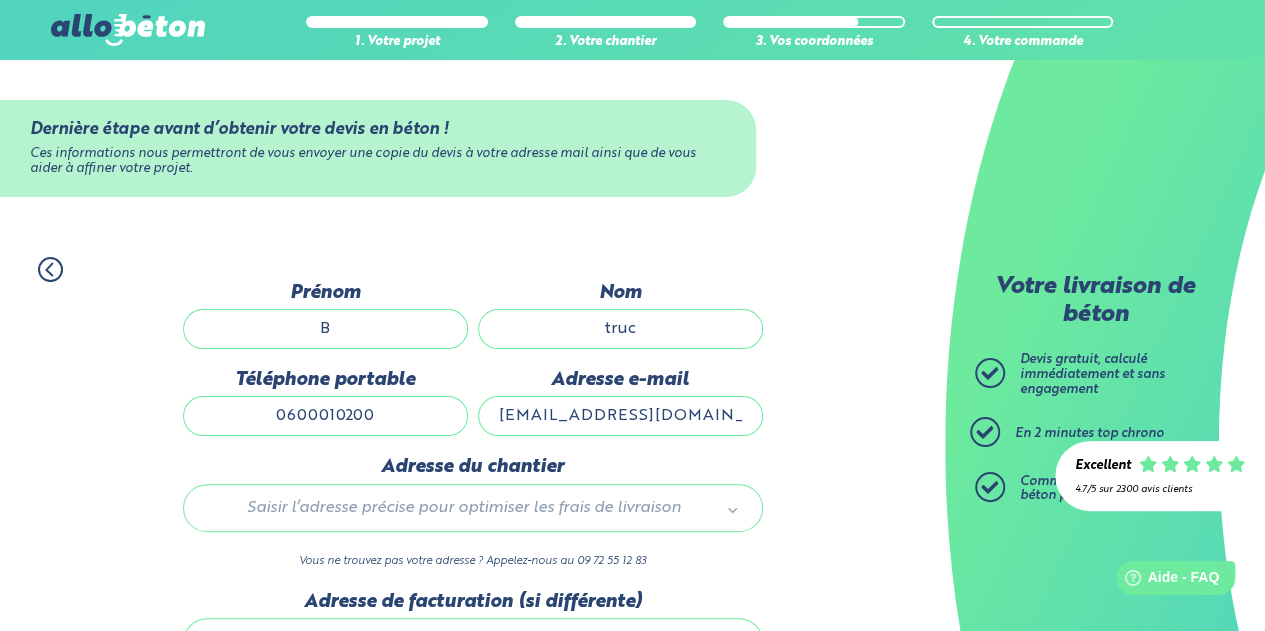 type on "[EMAIL_ADDRESS][DOMAIN_NAME]" 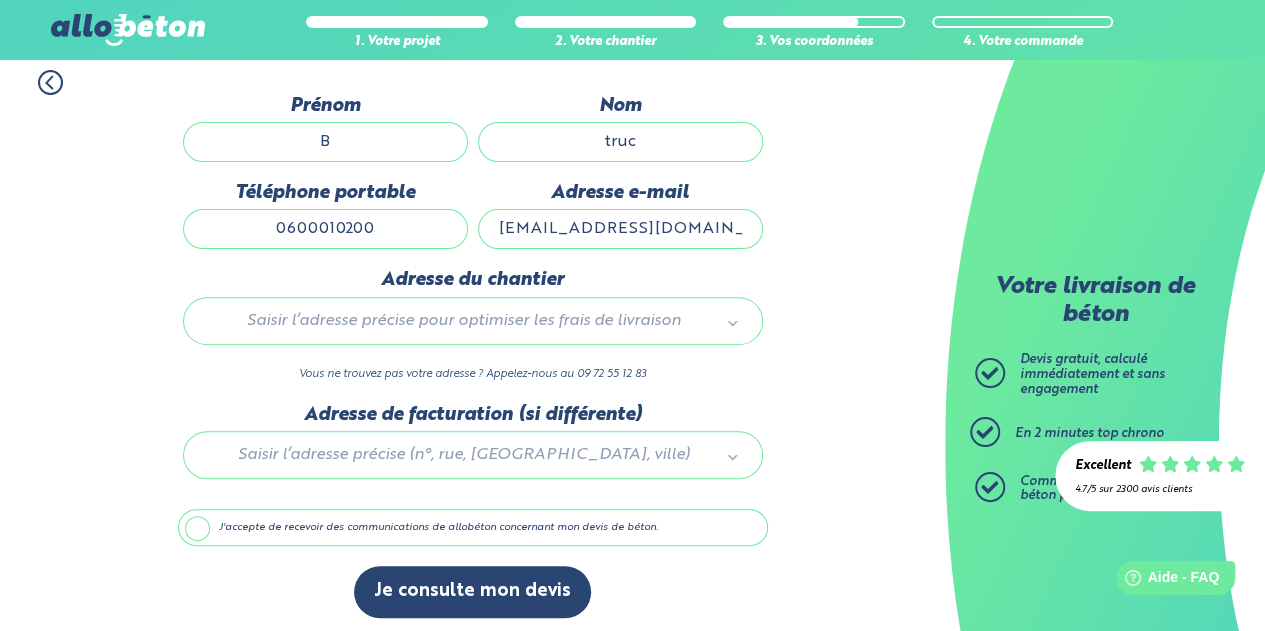 scroll, scrollTop: 190, scrollLeft: 0, axis: vertical 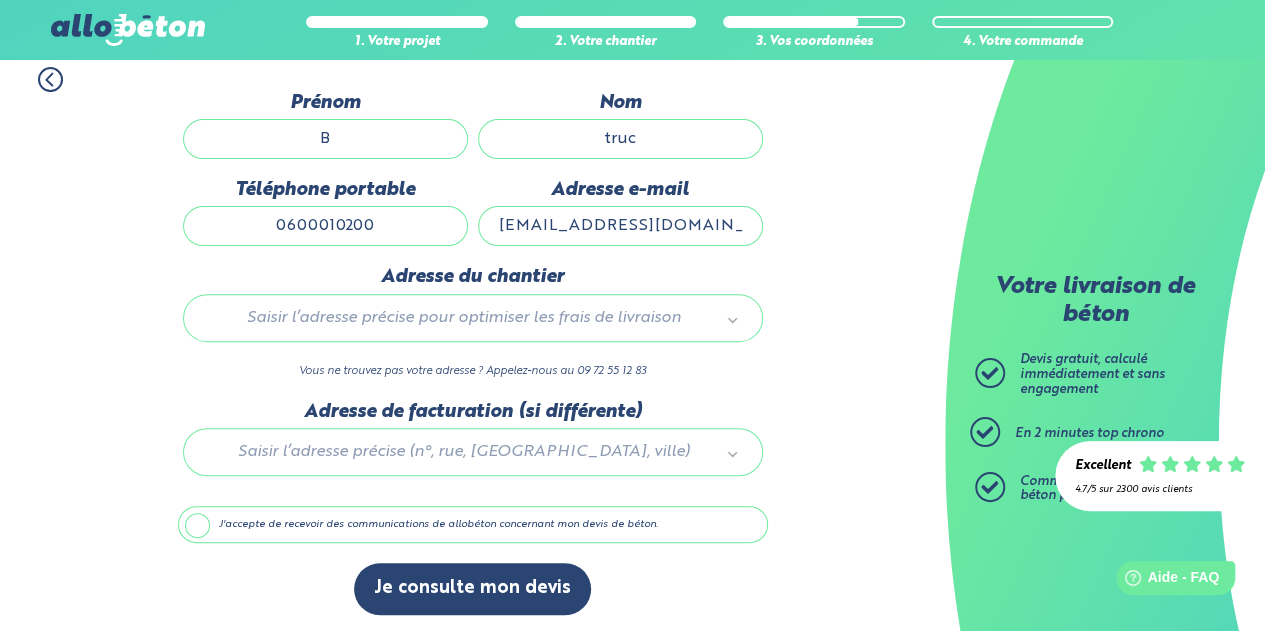 click on "J'accepte de recevoir des communications de allobéton concernant mon devis de béton." at bounding box center [473, 525] 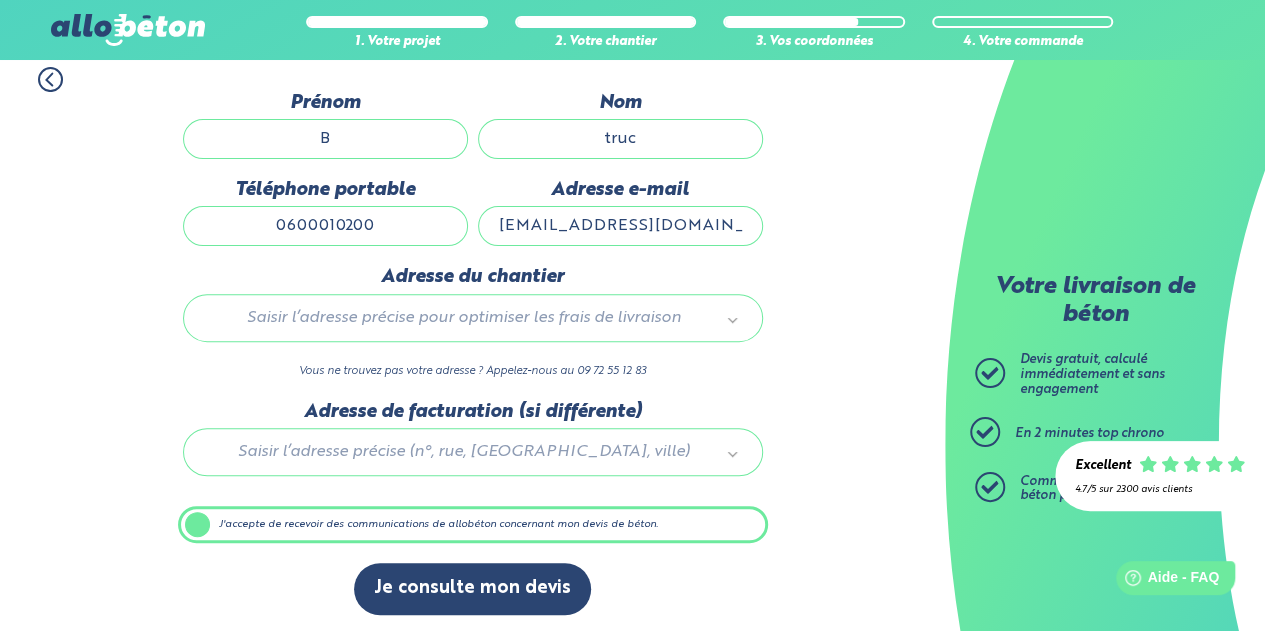 click on "J'accepte de recevoir des communications de allobéton concernant mon devis de béton." at bounding box center [473, 525] 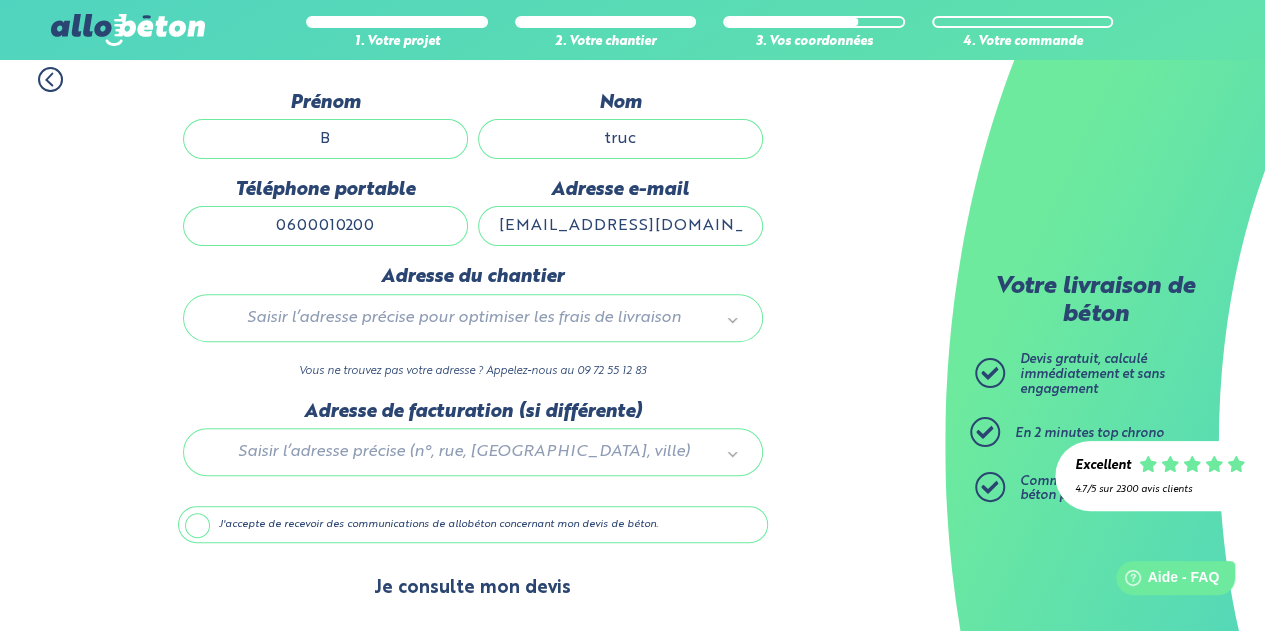 click on "Je consulte mon devis" at bounding box center (472, 588) 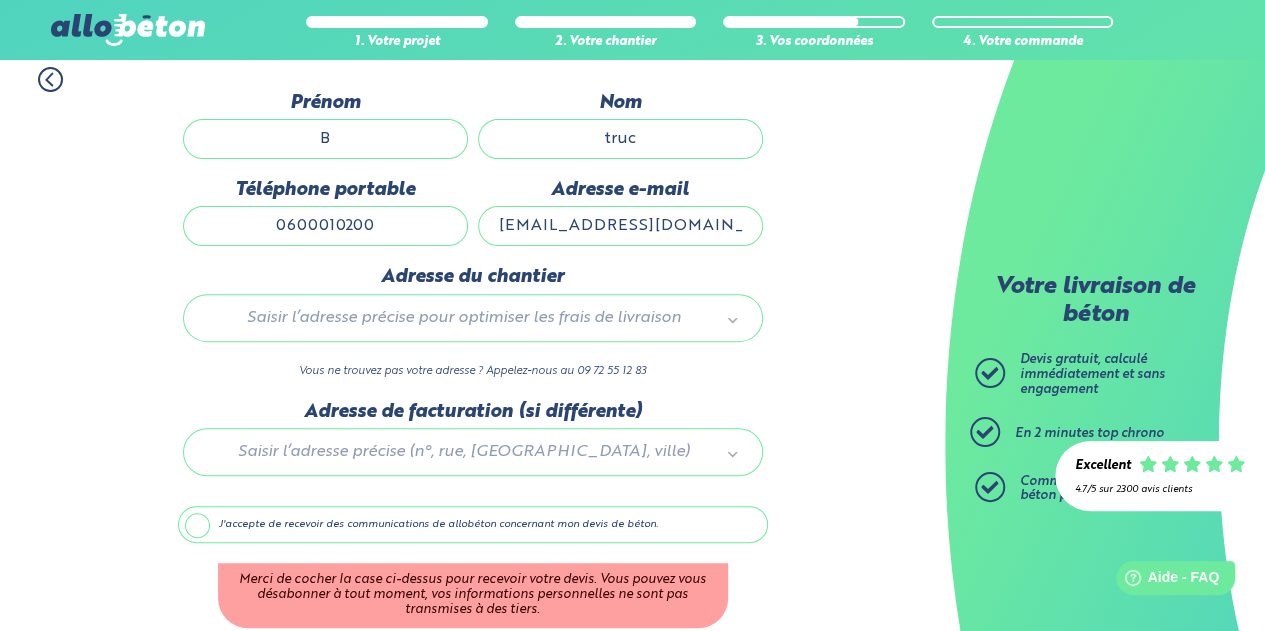 click on "J'accepte de recevoir des communications de allobéton concernant mon devis de béton." at bounding box center [473, 525] 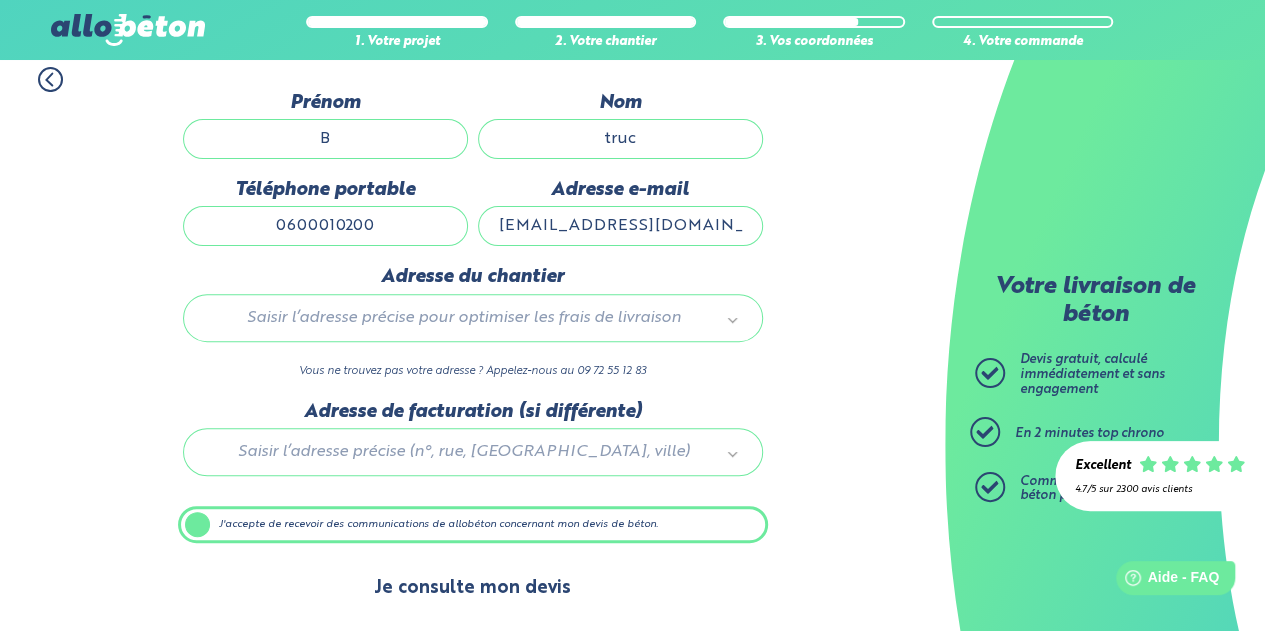 click on "Je consulte mon devis" at bounding box center (472, 588) 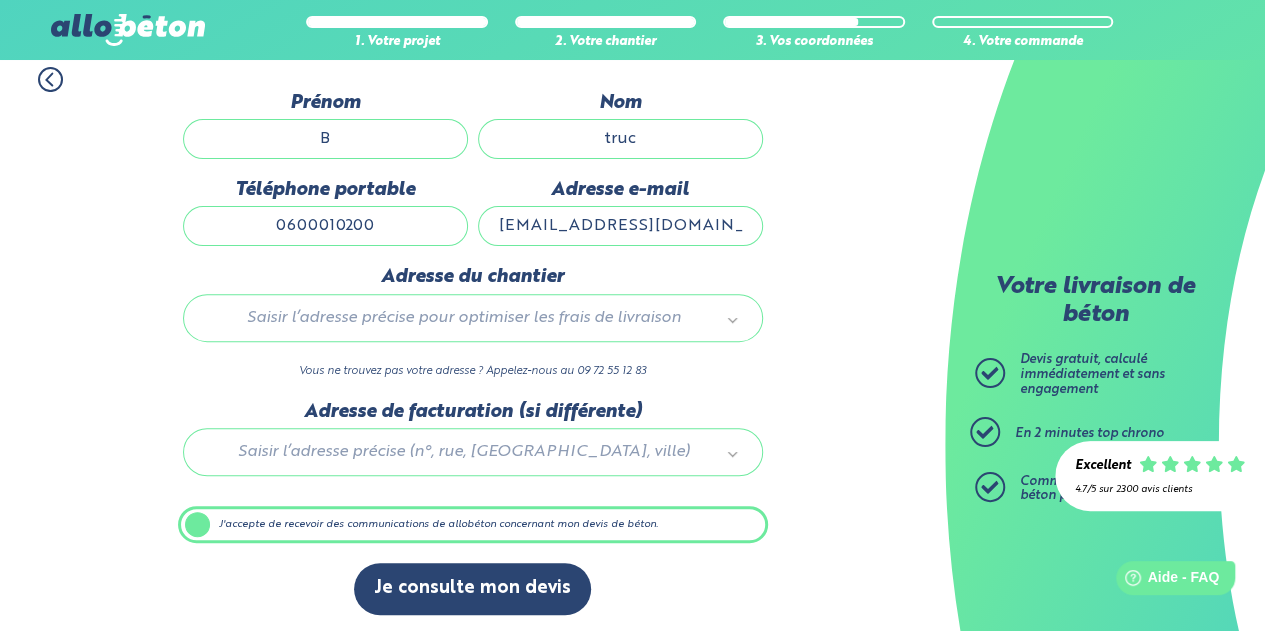 drag, startPoint x: 741, startPoint y: 575, endPoint x: 744, endPoint y: 558, distance: 17.262676 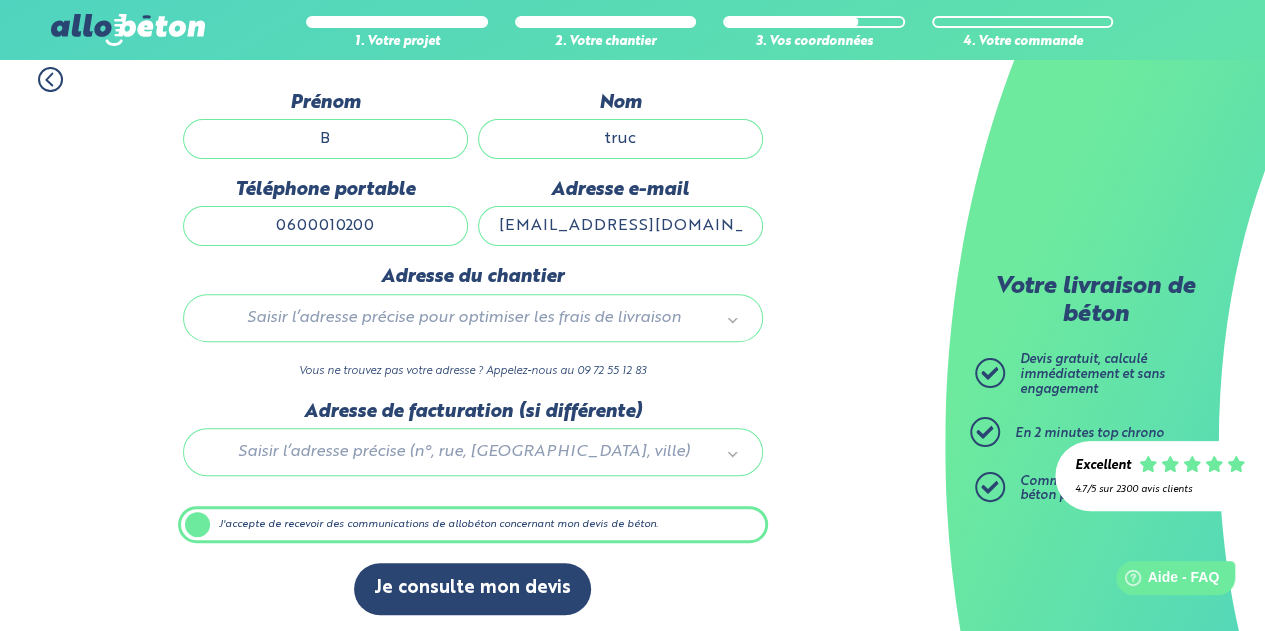click on "Je consulte mon devis" at bounding box center [473, 598] 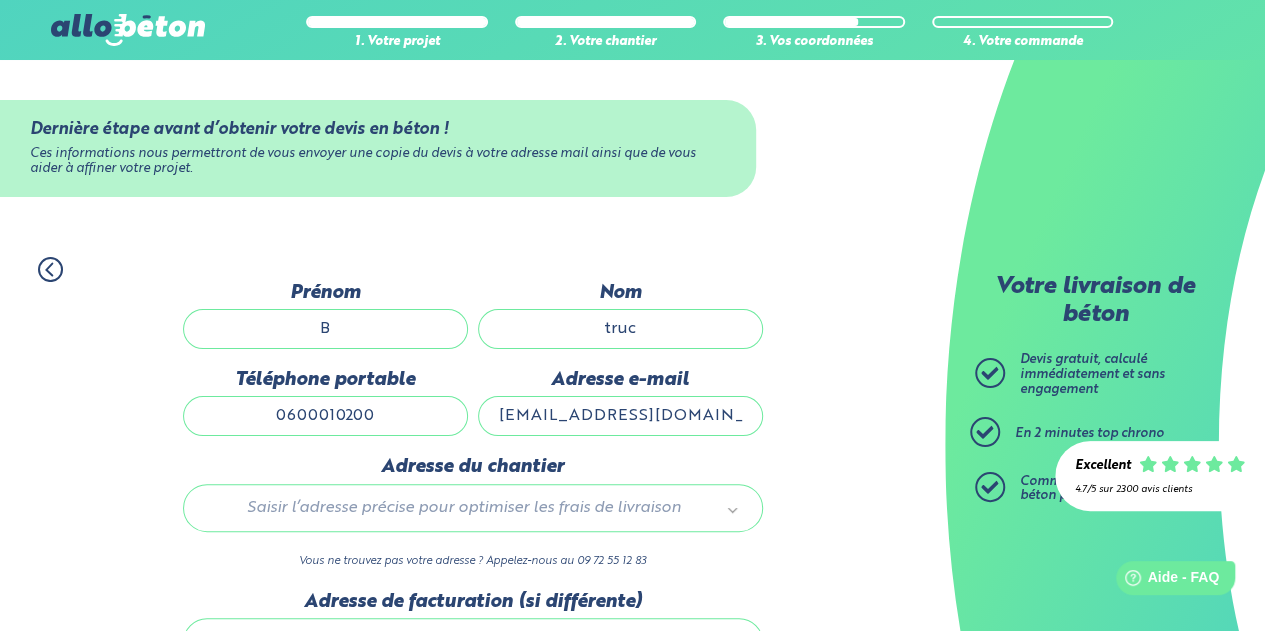 scroll, scrollTop: 190, scrollLeft: 0, axis: vertical 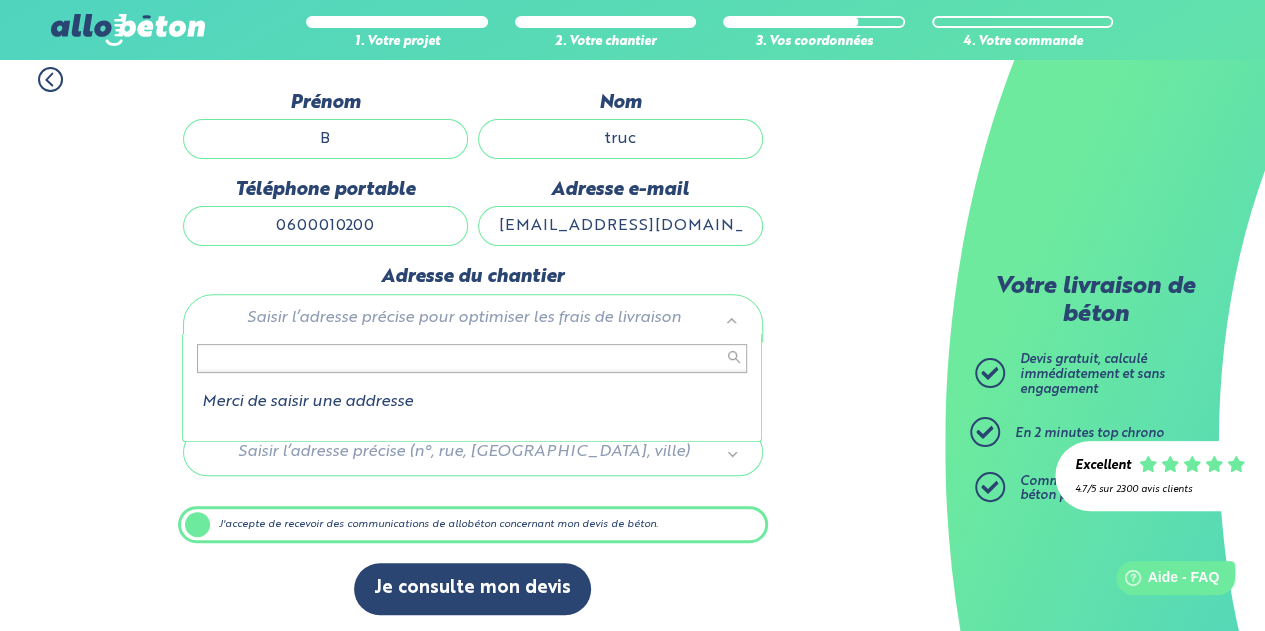 click at bounding box center (472, 358) 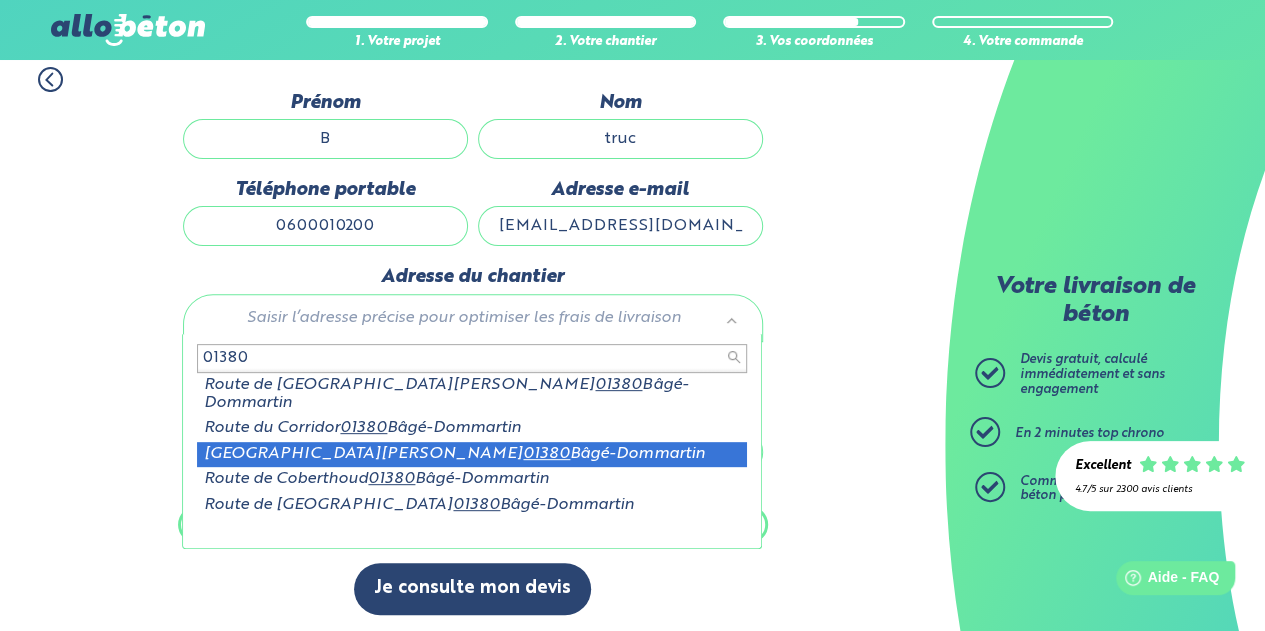 type on "01380" 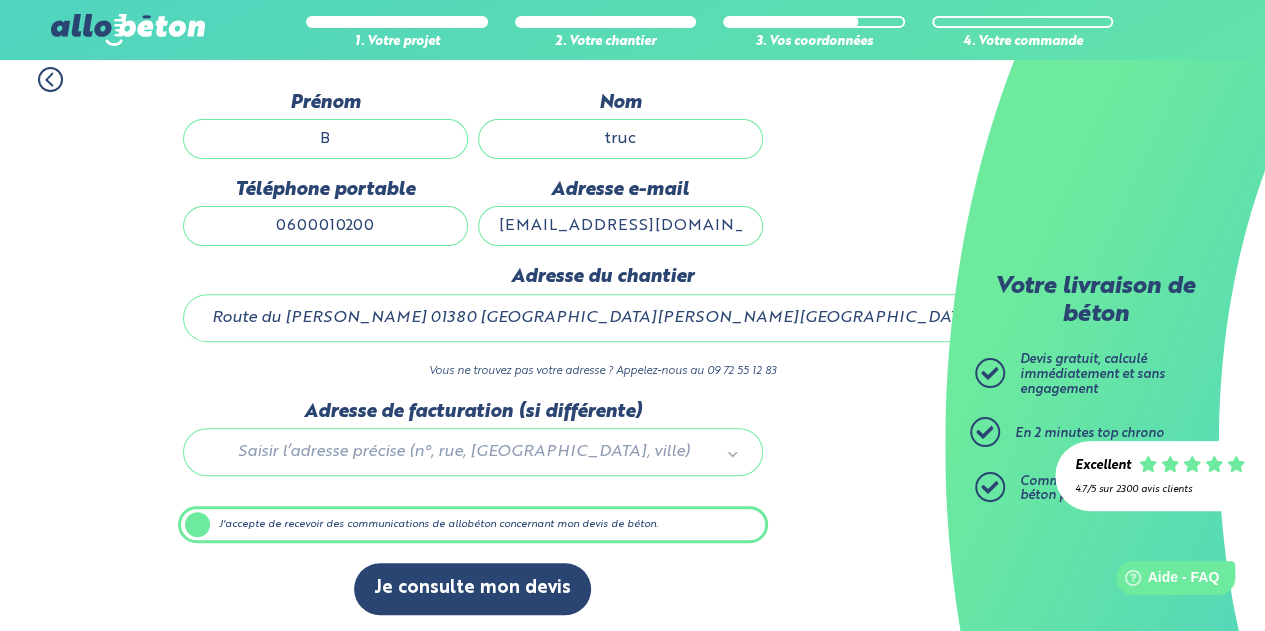 click on "1. Votre projet
2. Votre chantier
3. Vos coordonnées
4. Votre commande
Dernière étape avant d’obtenir votre devis en béton !
Ces informations nous permettront de vous envoyer une copie du devis à votre adresse mail ainsi que de vous aider à affiner votre projet.
Nom de l'entreprise
Prénom B              Nom truc              Téléphone portable [PHONE_NUMBER]              Adresse e-mail [EMAIL_ADDRESS][DOMAIN_NAME]" at bounding box center [472, 341] 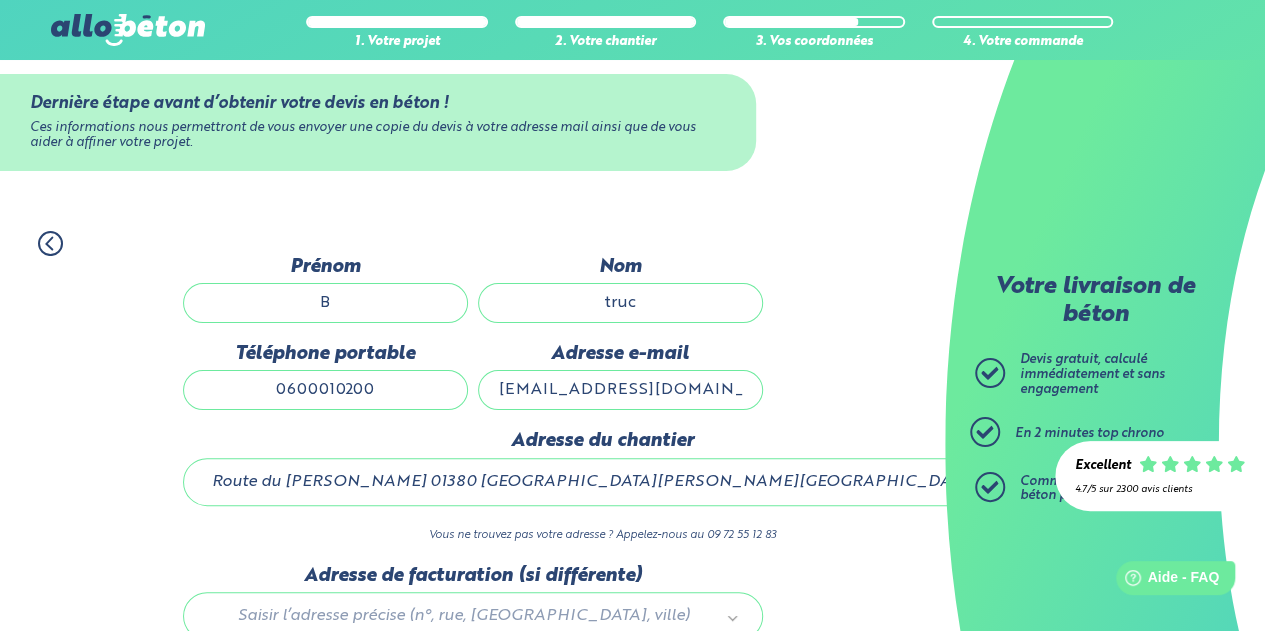 scroll, scrollTop: 190, scrollLeft: 0, axis: vertical 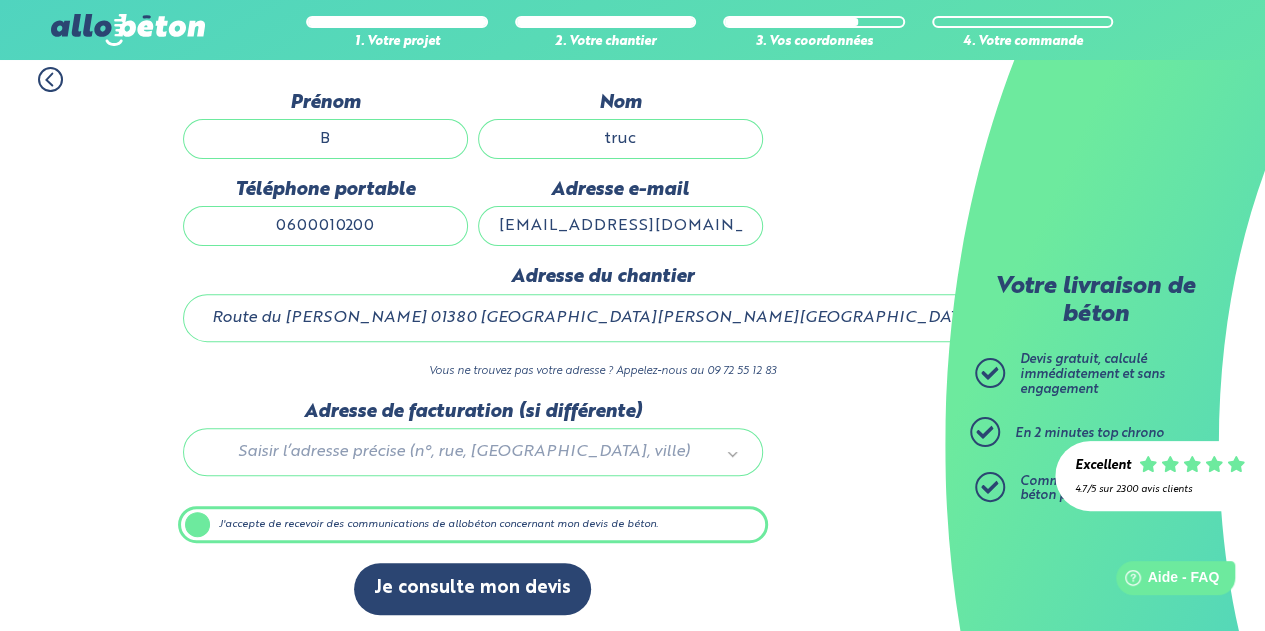 click on "1. Votre projet
2. Votre chantier
3. Vos coordonnées
4. Votre commande
Dernière étape avant d’obtenir votre devis en béton !
Ces informations nous permettront de vous envoyer une copie du devis à votre adresse mail ainsi que de vous aider à affiner votre projet.
Nom de l'entreprise
Prénom B              Nom truc              Téléphone portable [PHONE_NUMBER]              Adresse e-mail [EMAIL_ADDRESS][DOMAIN_NAME]" at bounding box center (472, 341) 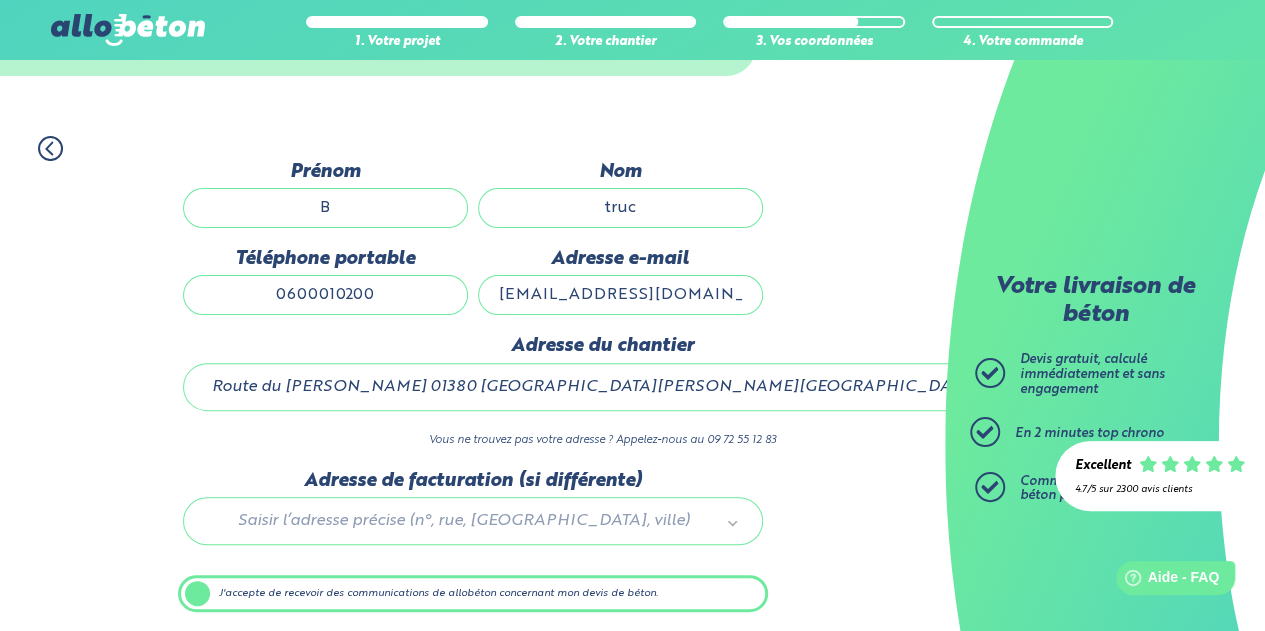 scroll, scrollTop: 90, scrollLeft: 0, axis: vertical 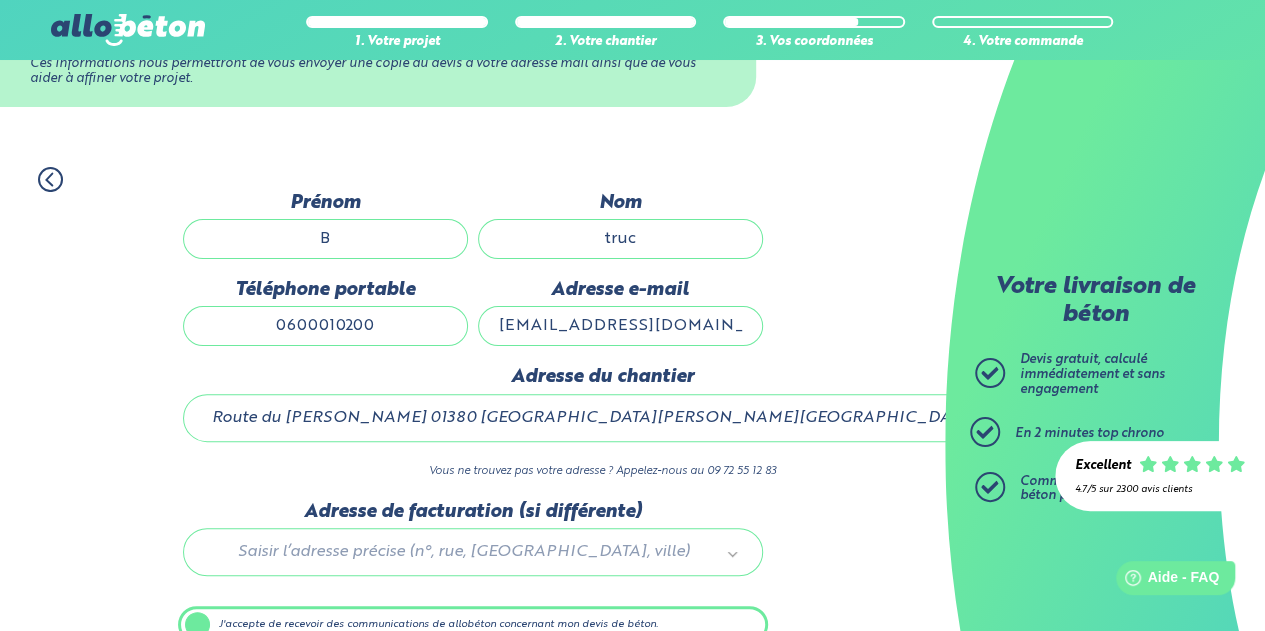 click on "B" at bounding box center [325, 239] 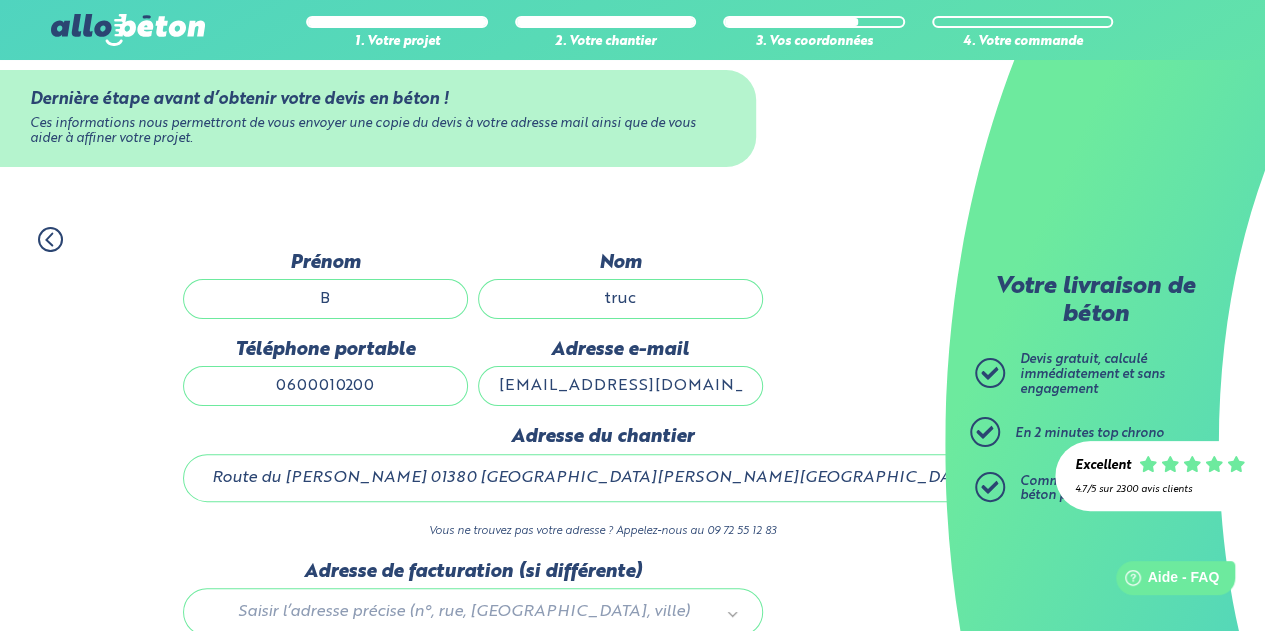 scroll, scrollTop: 0, scrollLeft: 0, axis: both 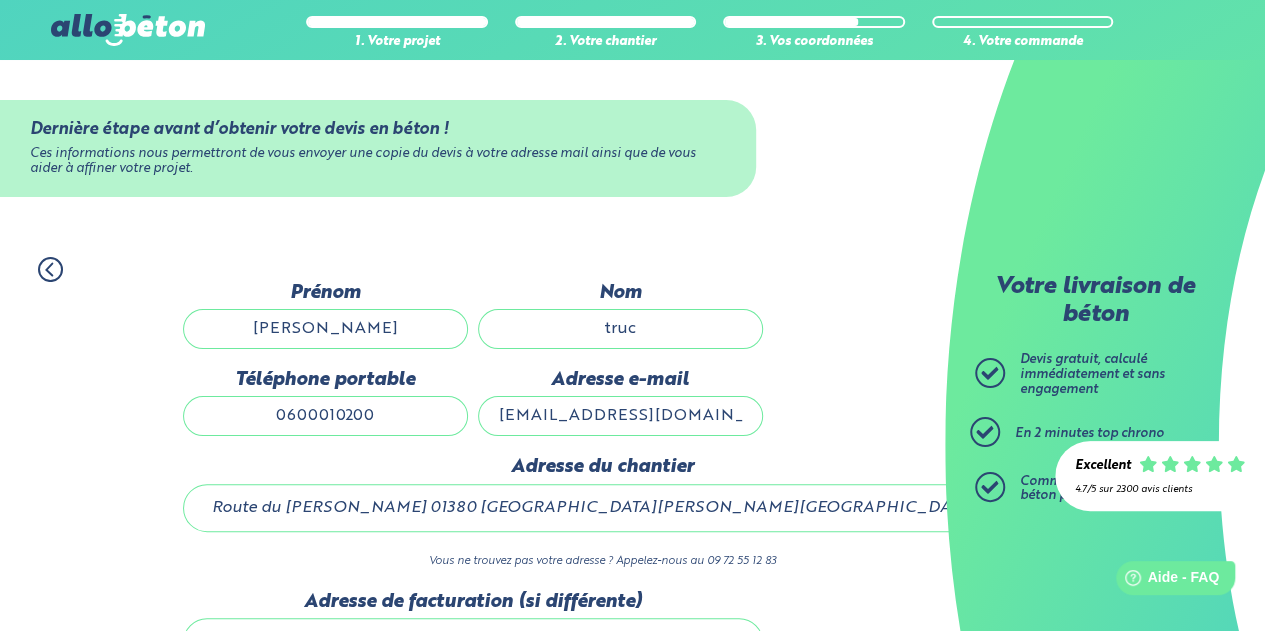 type on "[PERSON_NAME]" 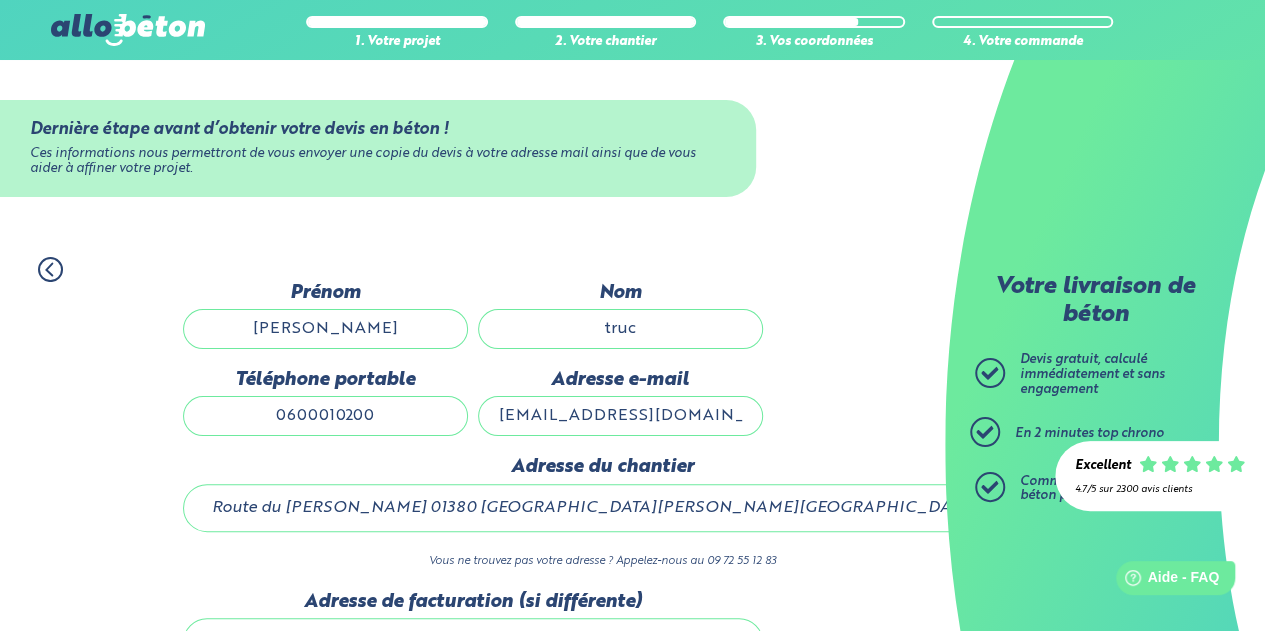 click on "1. Votre projet
2. Votre chantier
3. Vos coordonnées
4. Votre commande" at bounding box center [472, 259] 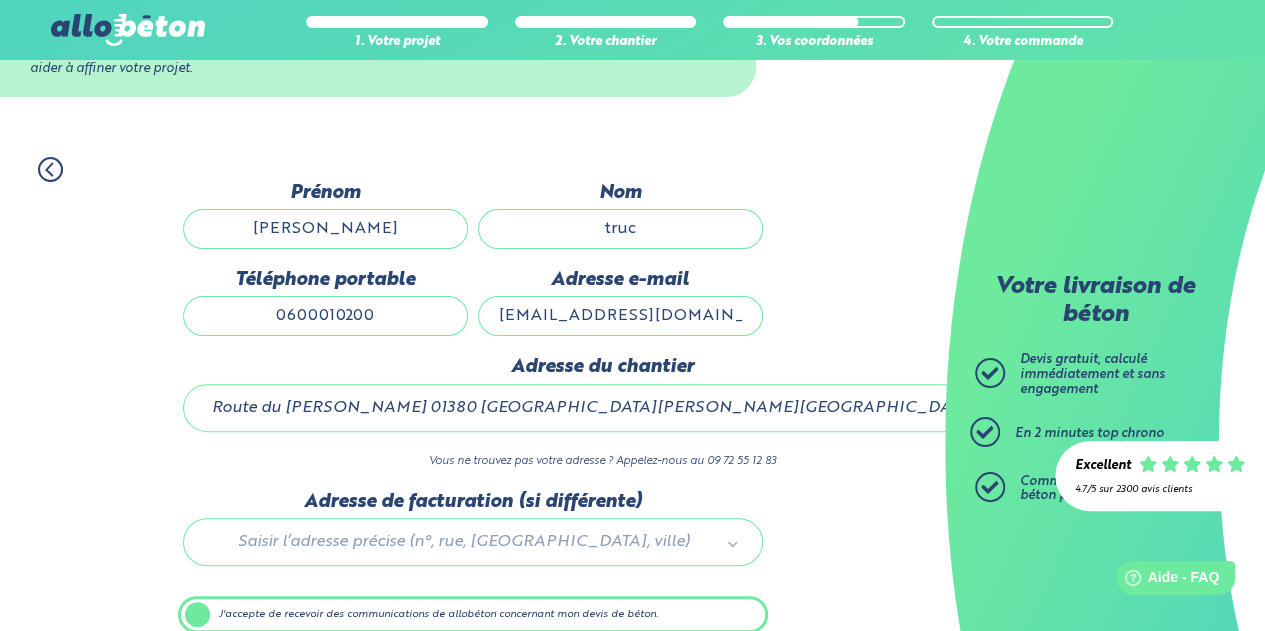 scroll, scrollTop: 190, scrollLeft: 0, axis: vertical 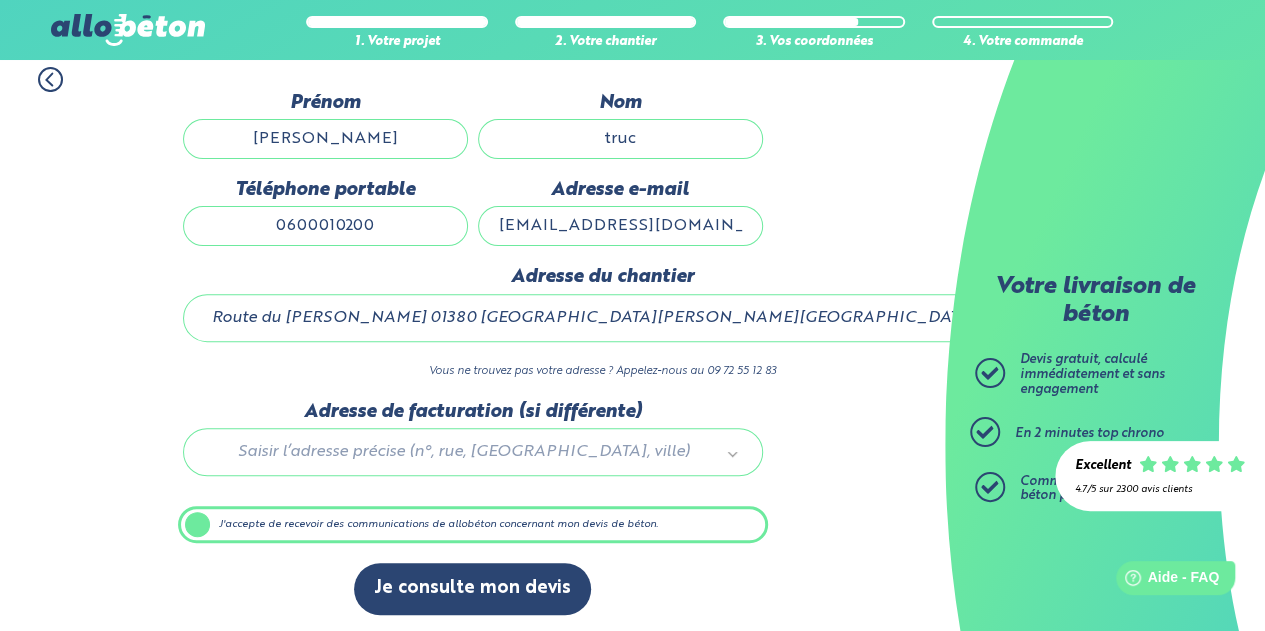 drag, startPoint x: 882, startPoint y: 469, endPoint x: 994, endPoint y: 403, distance: 130 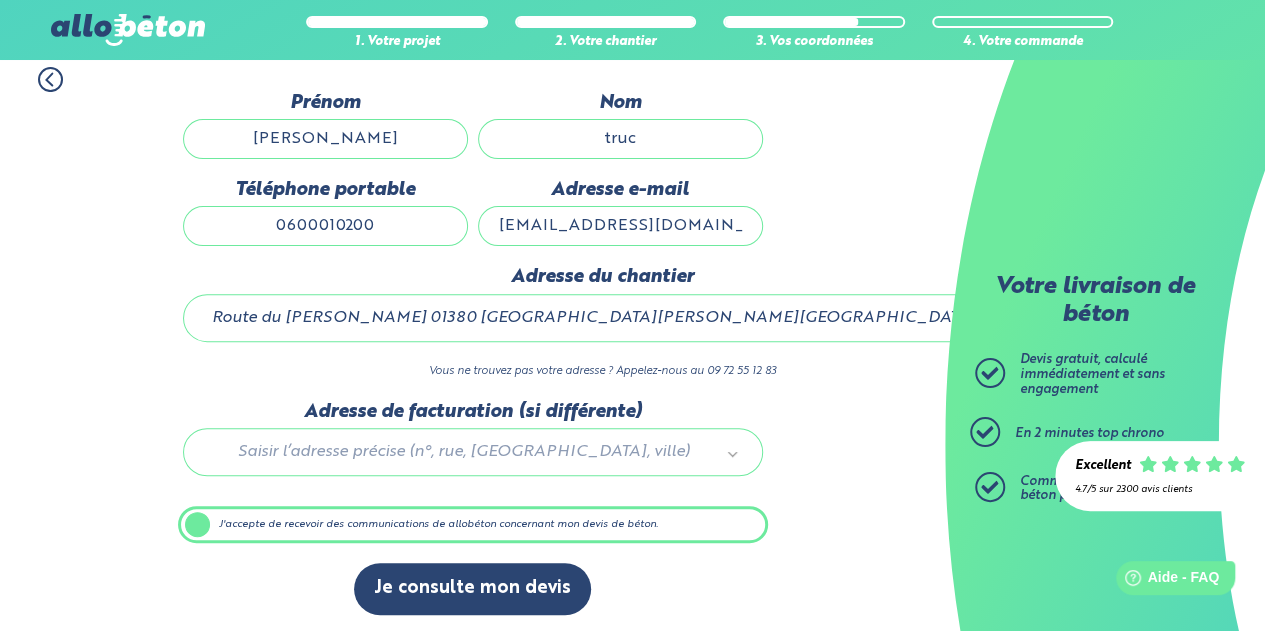 scroll, scrollTop: 0, scrollLeft: 0, axis: both 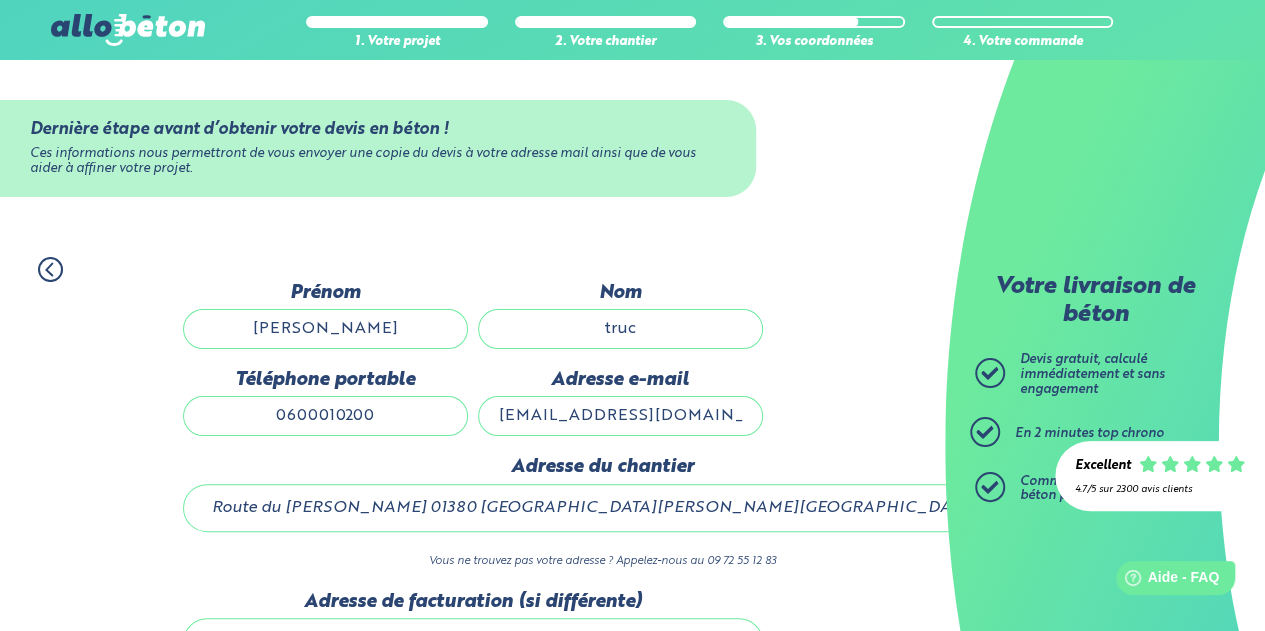 click at bounding box center [814, 22] 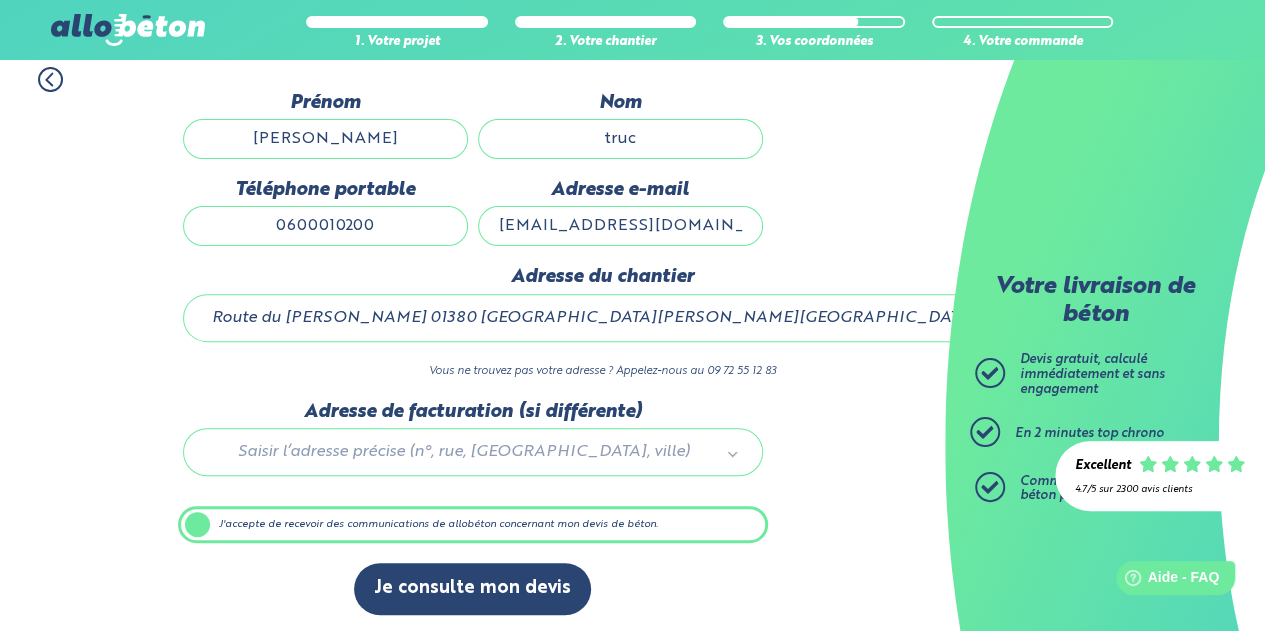 click on "Adresse du chantier" at bounding box center (602, 277) 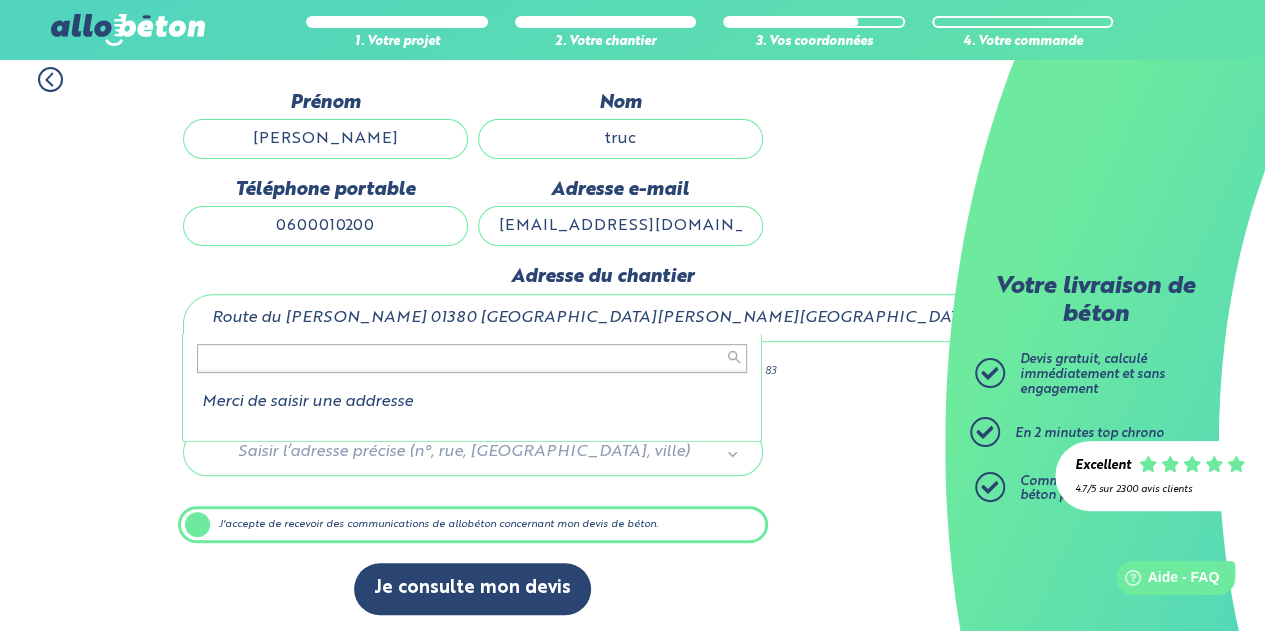 click at bounding box center [472, 358] 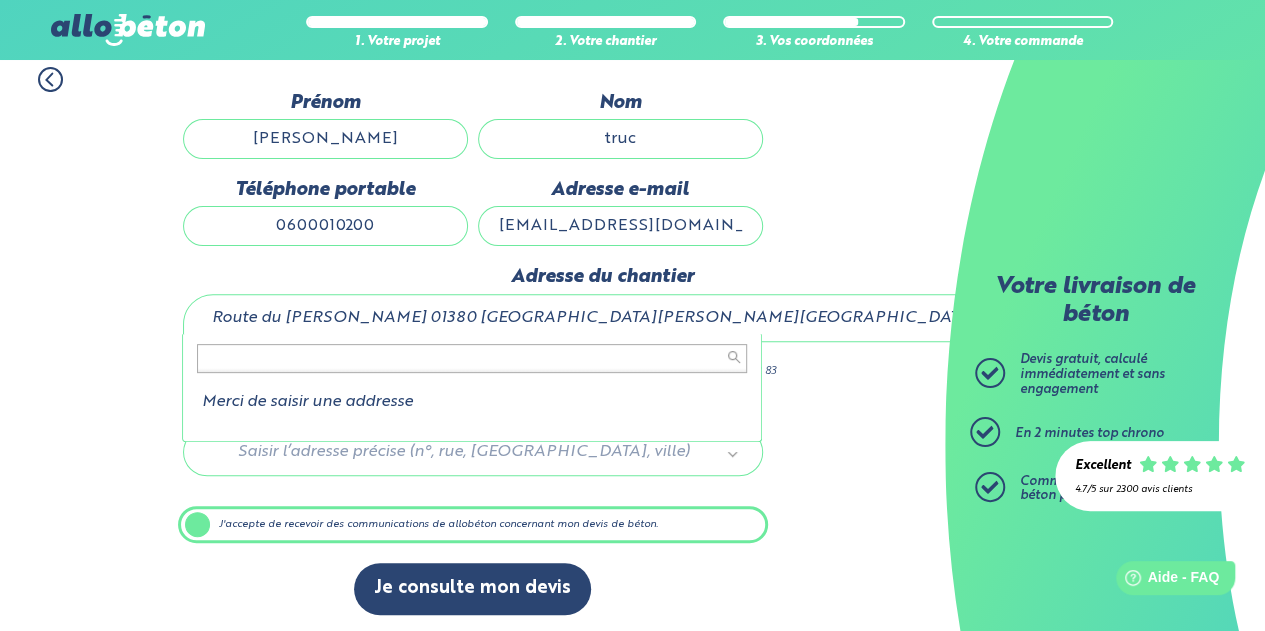 click on "Merci de saisir une addresse" at bounding box center [472, 402] 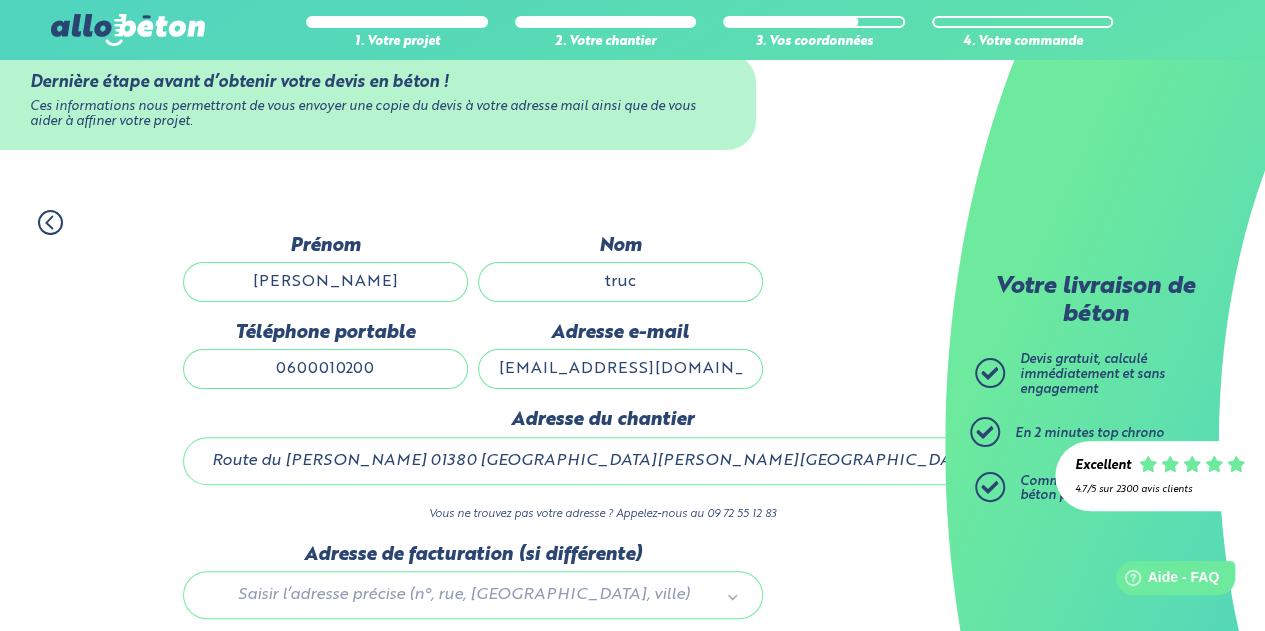 scroll, scrollTop: 0, scrollLeft: 0, axis: both 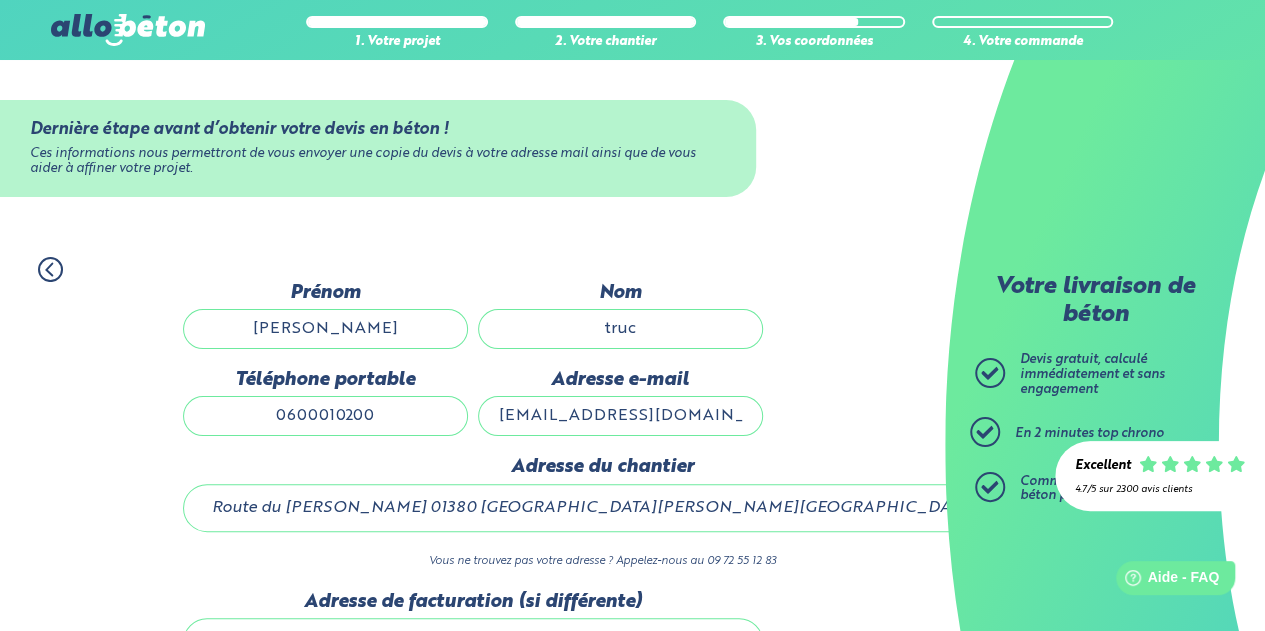 click on "Dernière étape avant d’obtenir votre devis en béton !" at bounding box center (378, 129) 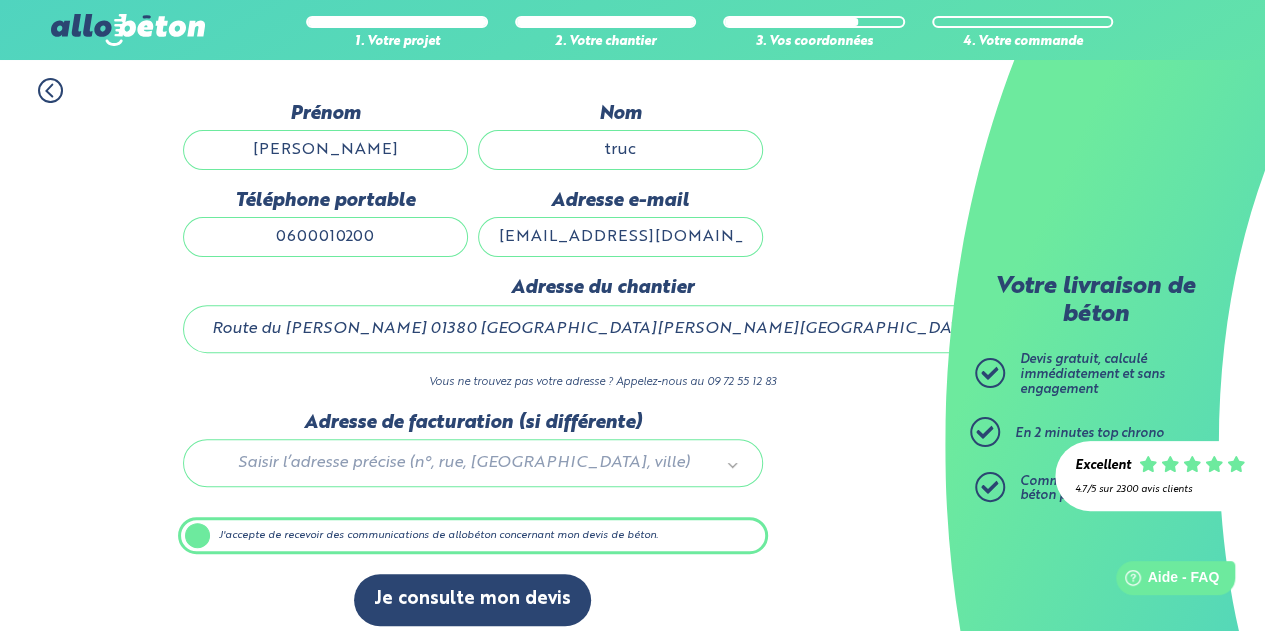 scroll, scrollTop: 190, scrollLeft: 0, axis: vertical 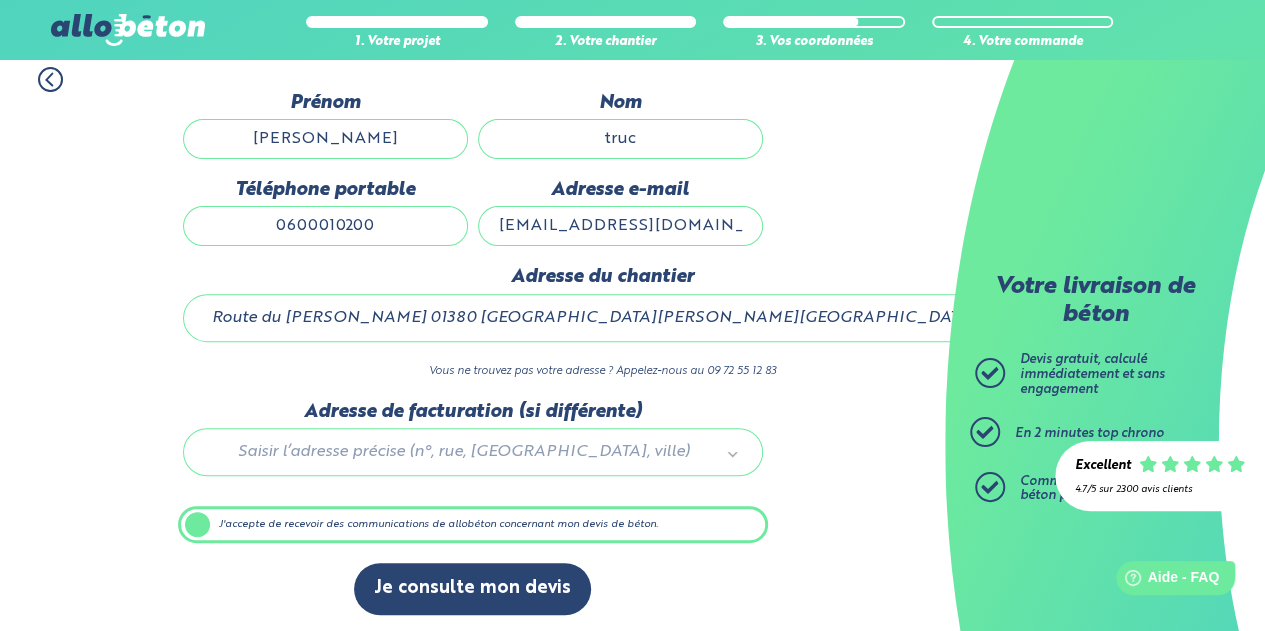 click on "0600010200" at bounding box center (325, 226) 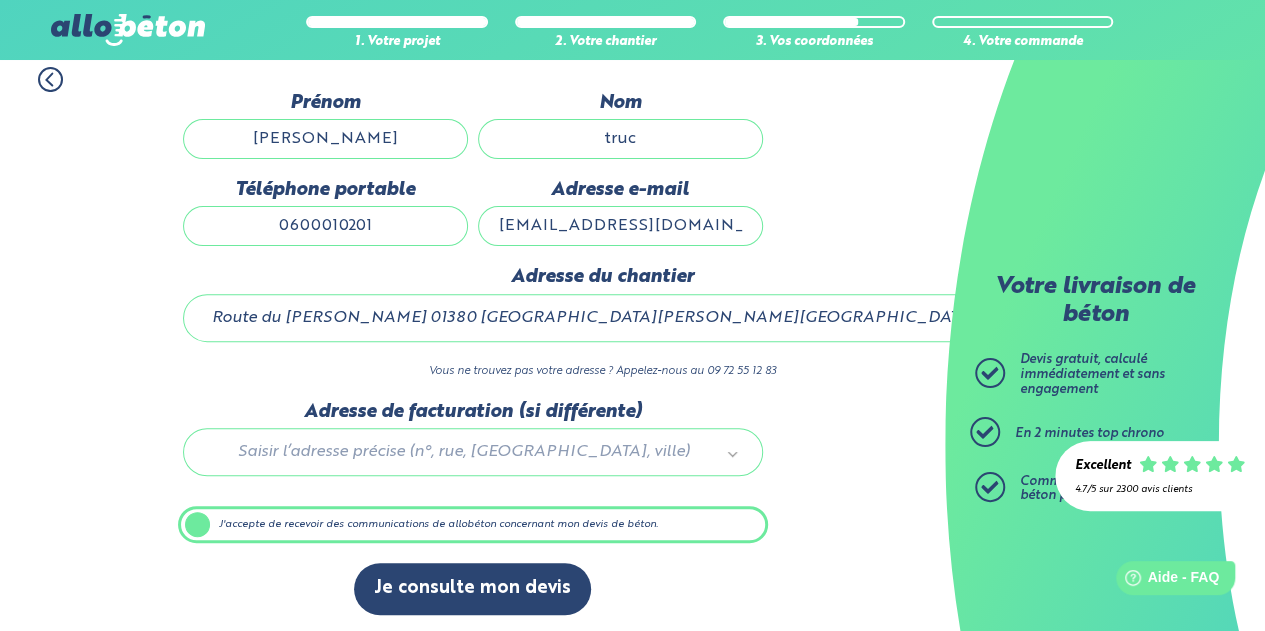 type on "0600010201" 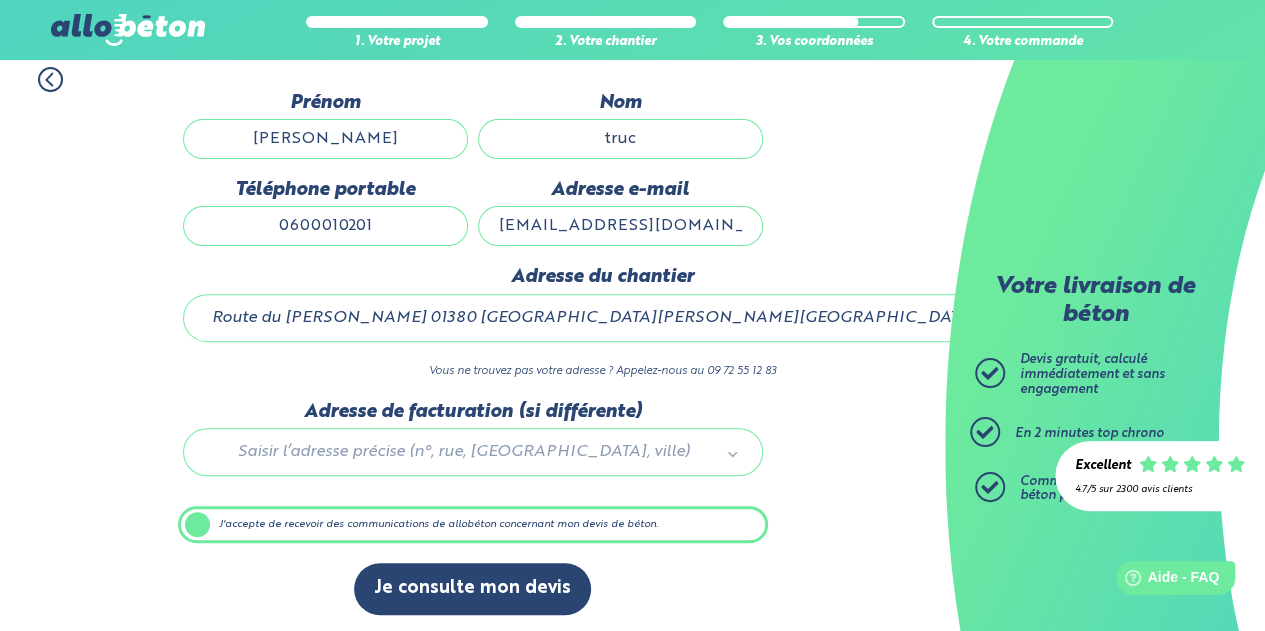 click on "1. Votre projet
2. Votre chantier
3. Vos coordonnées
4. Votre commande
Dernière étape avant d’obtenir votre devis en béton !
Ces informations nous permettront de vous envoyer une copie du devis à votre adresse mail ainsi que de vous aider à affiner votre projet.
Nom de l'entreprise
Prénom [PERSON_NAME]              Nom truc              Téléphone portable [PHONE_NUMBER]              Adresse e-mail" at bounding box center (472, 341) 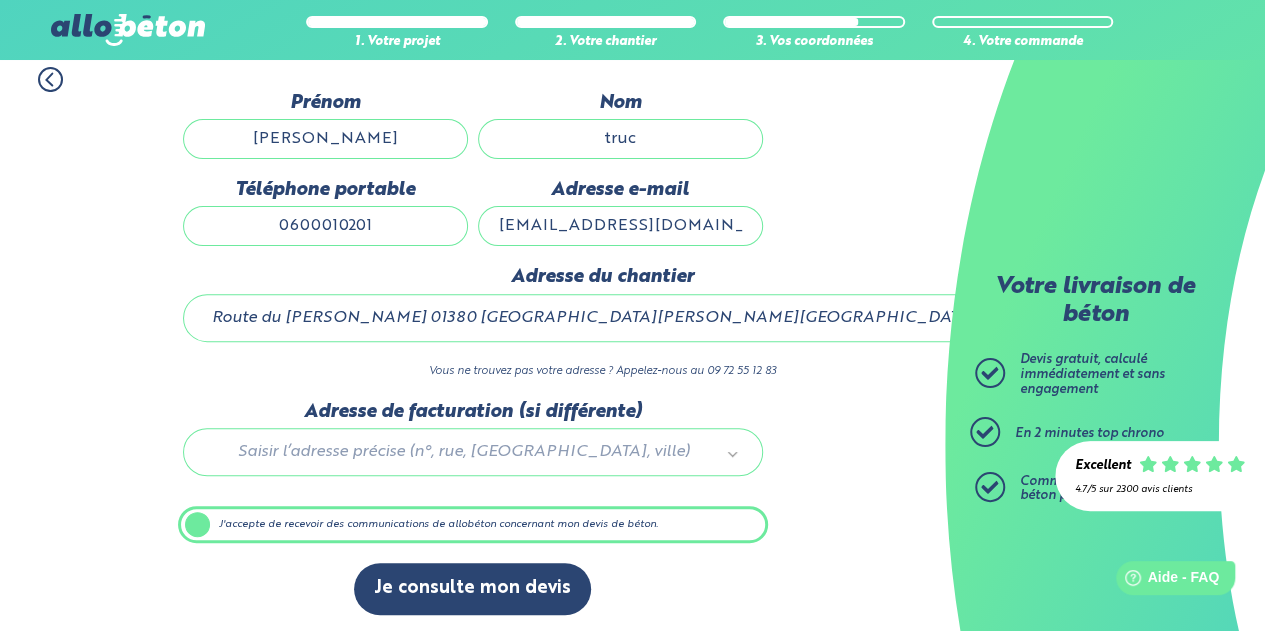 click on "1. Votre projet
2. Votre chantier
3. Vos coordonnées
4. Votre commande
Dernière étape avant d’obtenir votre devis en béton !
Ces informations nous permettront de vous envoyer une copie du devis à votre adresse mail ainsi que de vous aider à affiner votre projet.
Nom de l'entreprise
Prénom [PERSON_NAME]              Nom truc              Téléphone portable [PHONE_NUMBER]              Adresse e-mail" at bounding box center [472, 341] 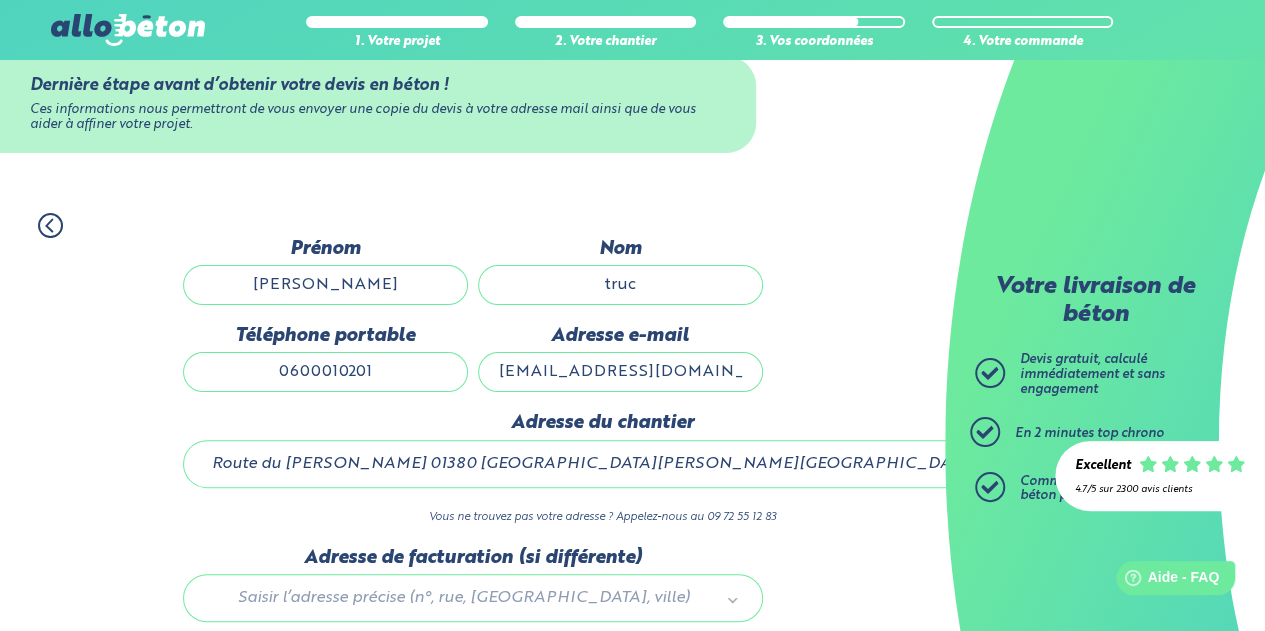 scroll, scrollTop: 0, scrollLeft: 0, axis: both 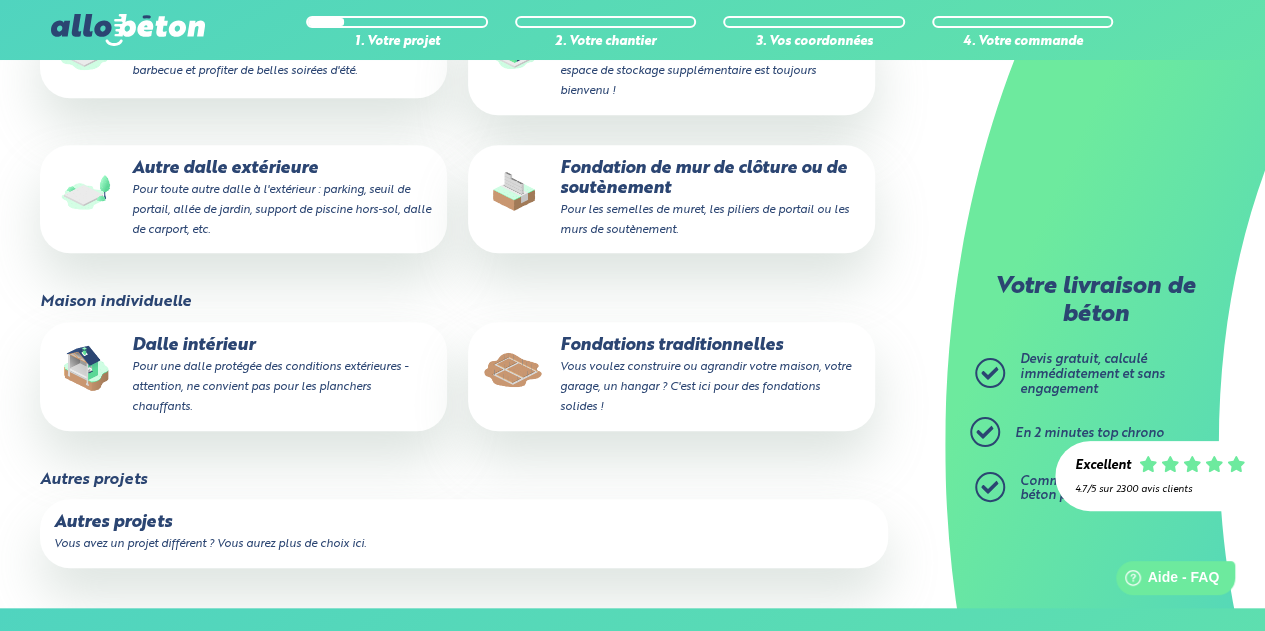 click on "Dalle intérieur
Pour une dalle protégée des conditions extérieures - attention, ne convient pas pour les planchers chauffants." at bounding box center [243, 376] 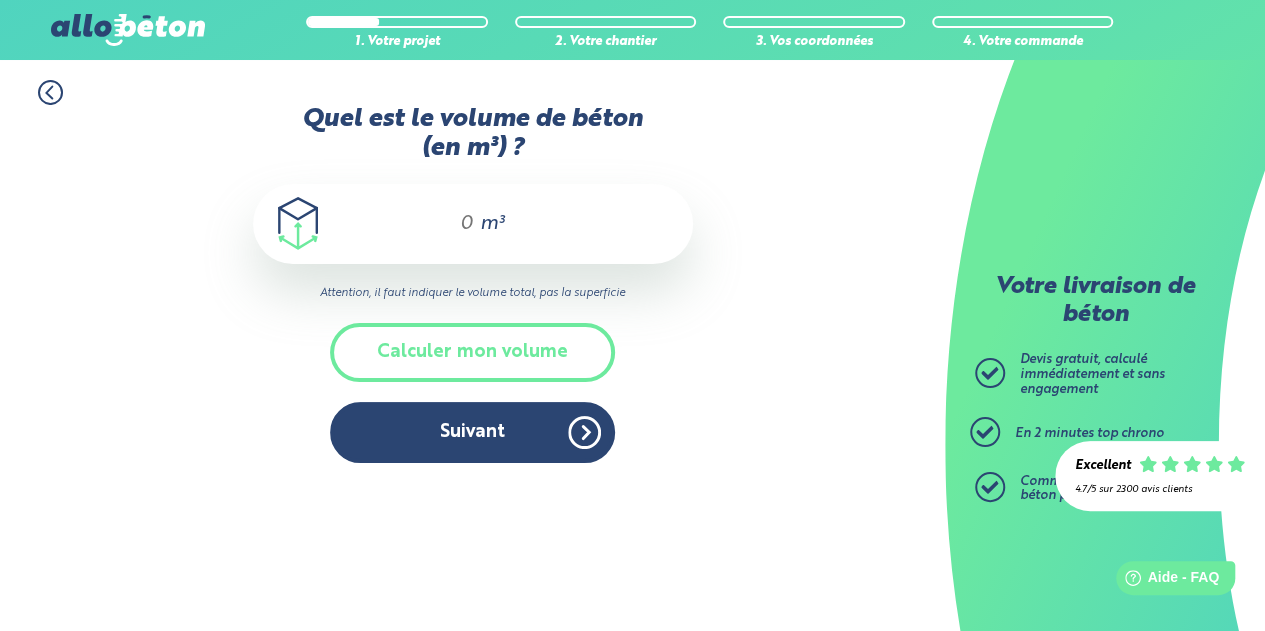 scroll, scrollTop: 0, scrollLeft: 0, axis: both 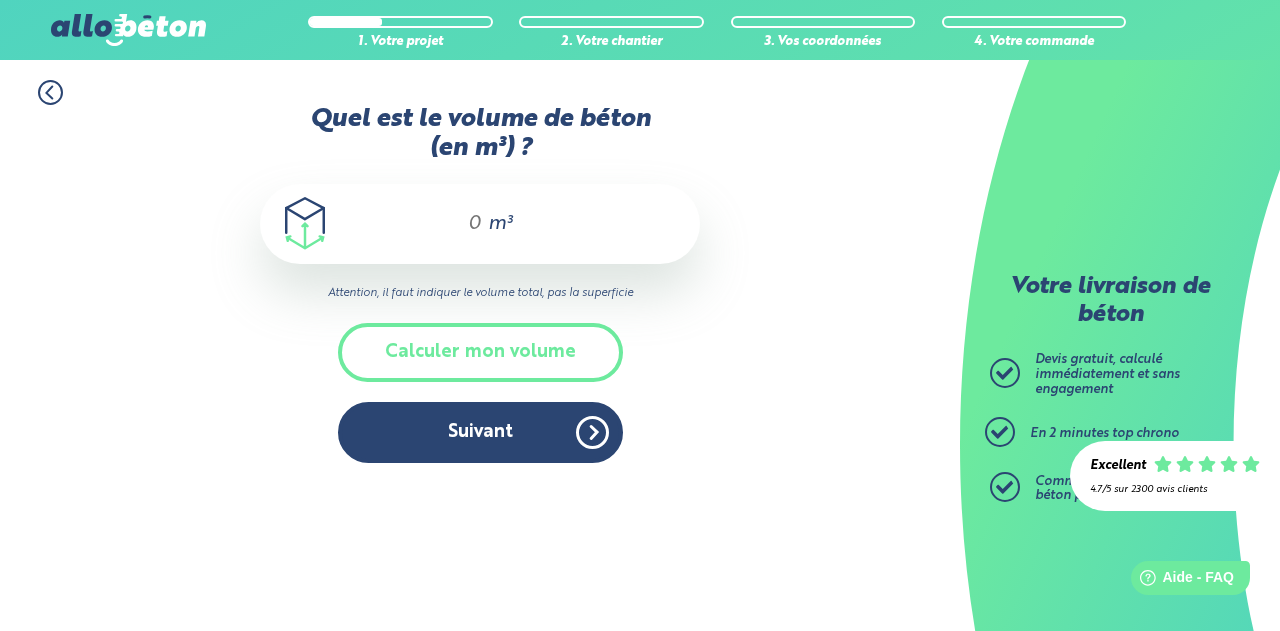 click 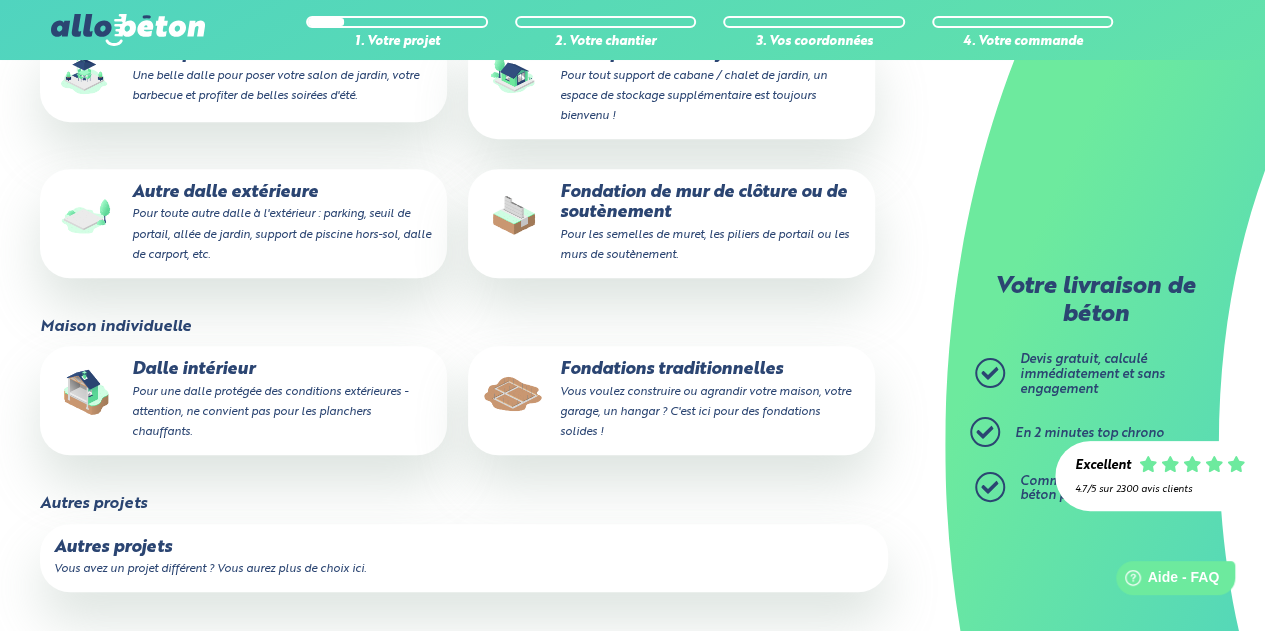 scroll, scrollTop: 377, scrollLeft: 0, axis: vertical 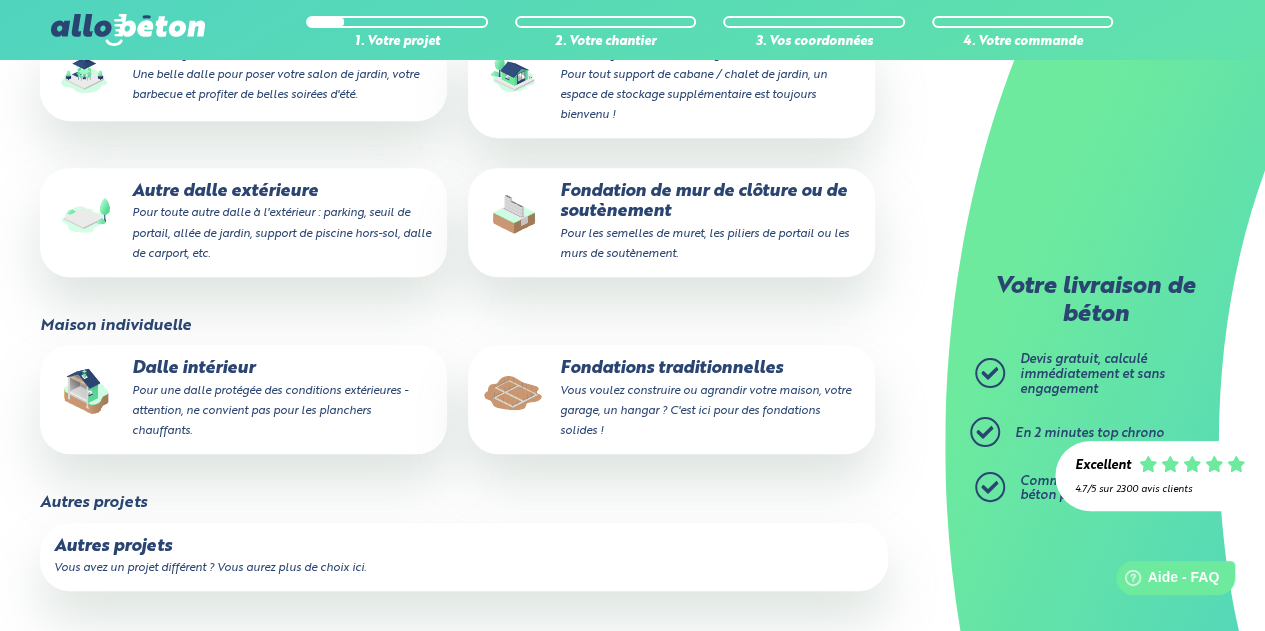 click on "Vous voulez construire ou agrandir votre maison, votre garage, un hangar ? C'est ici pour des fondations solides !" at bounding box center [705, 411] 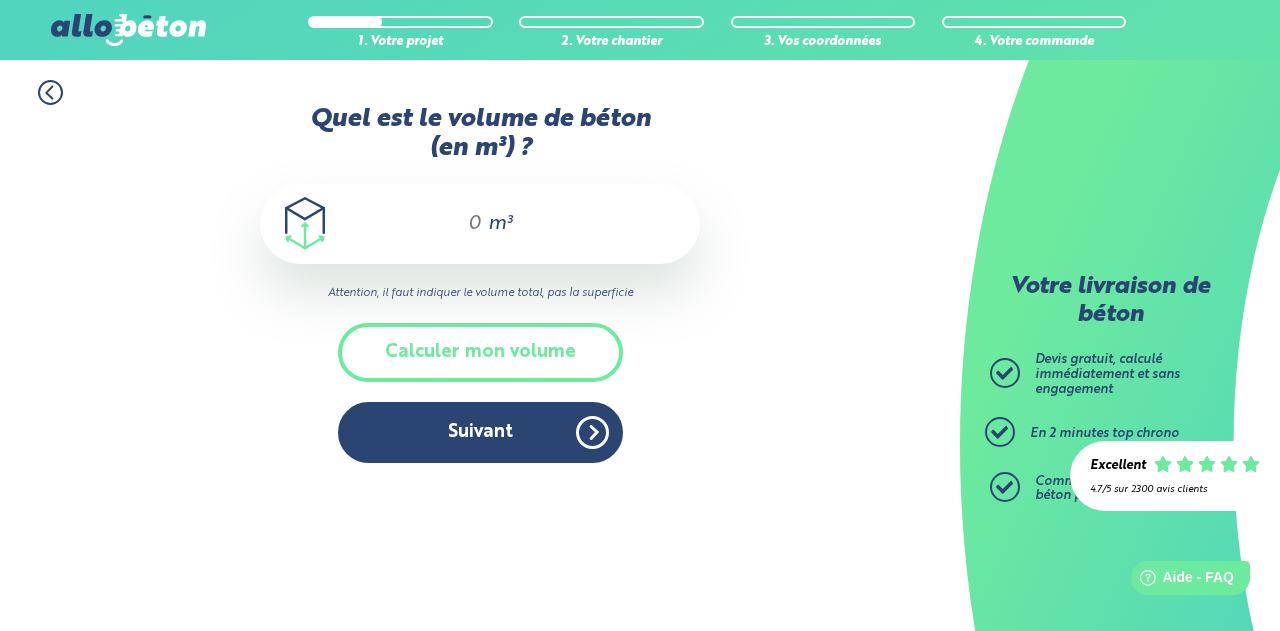 click on "m³" at bounding box center [500, 224] 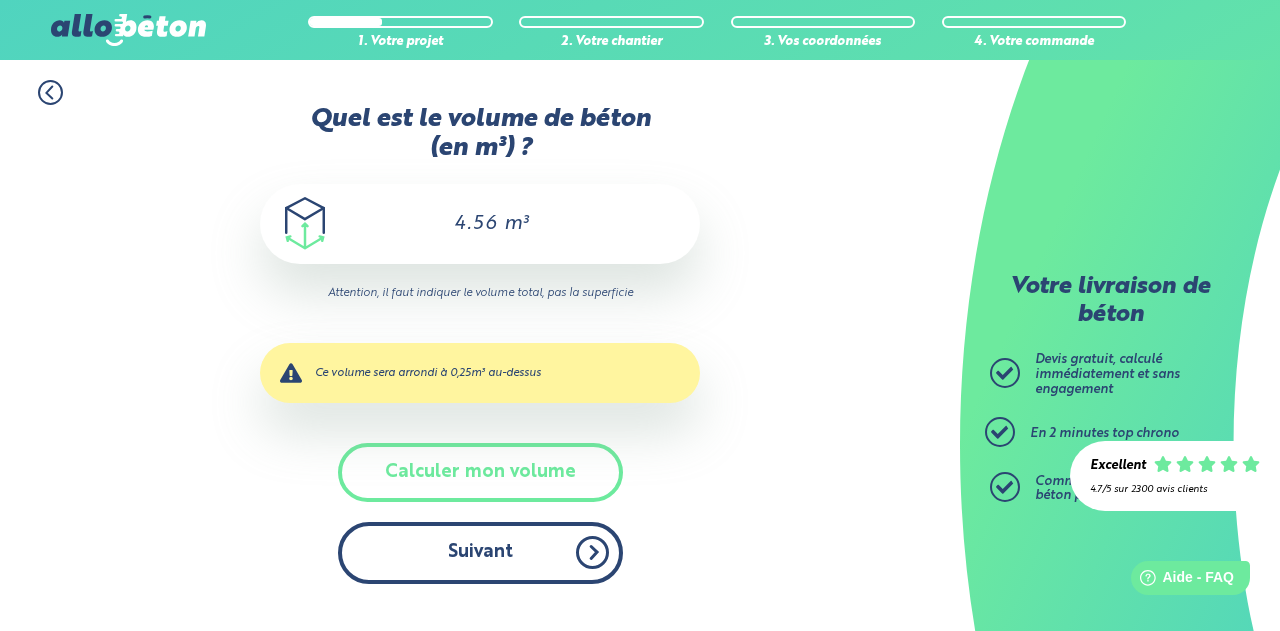 click on "Suivant" at bounding box center [480, 552] 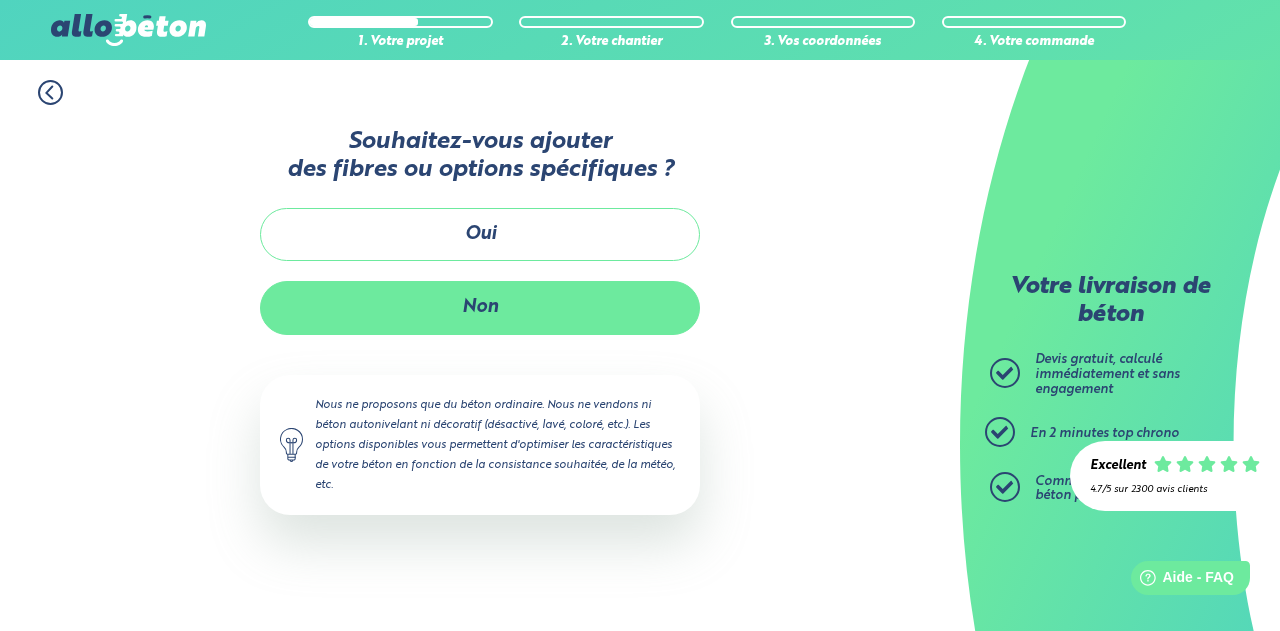 click on "Non" at bounding box center [480, 307] 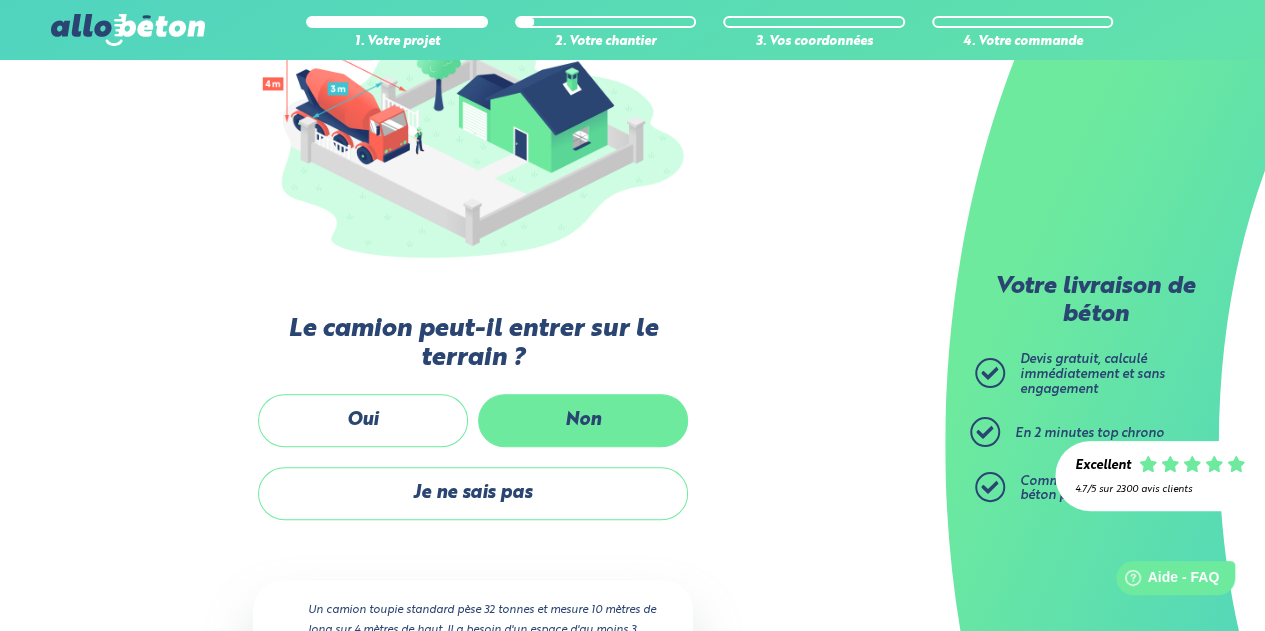 click on "Non" at bounding box center [583, 420] 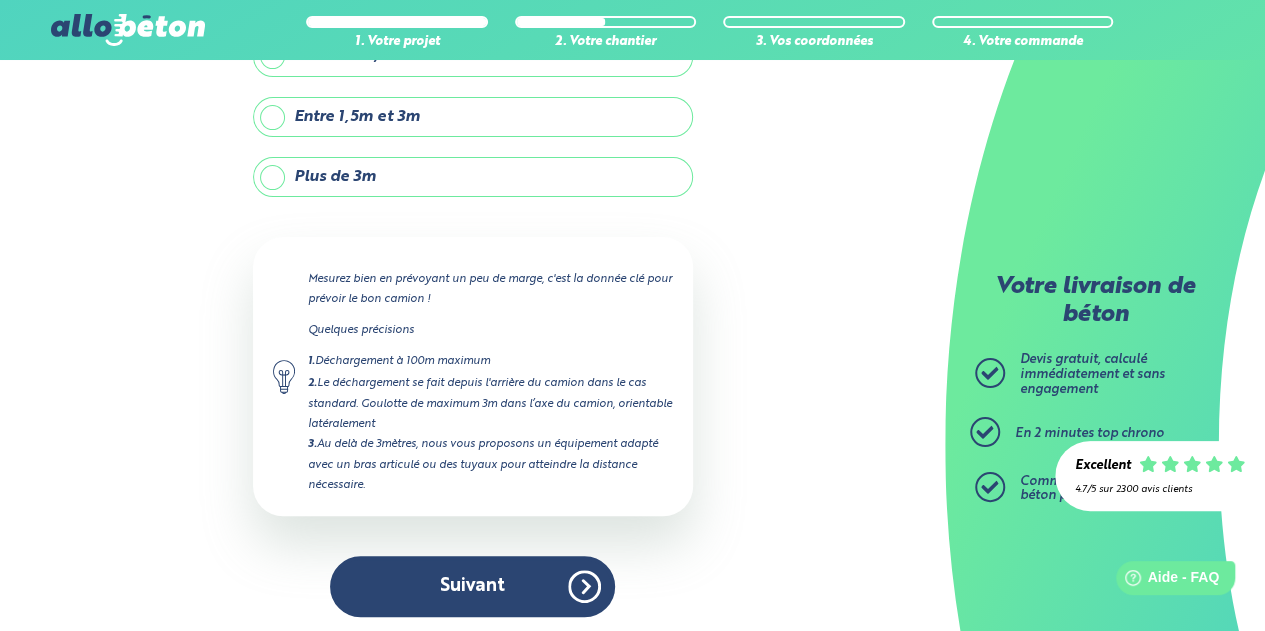 click on "Plus de 3m" at bounding box center (473, 177) 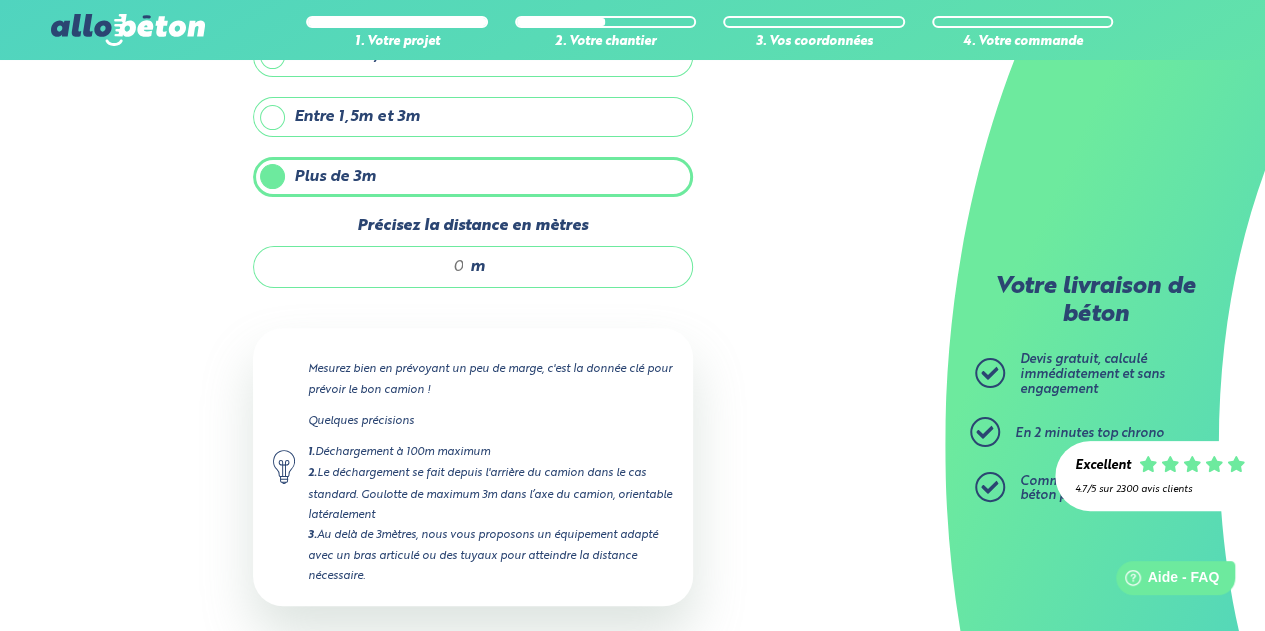 scroll, scrollTop: 267, scrollLeft: 0, axis: vertical 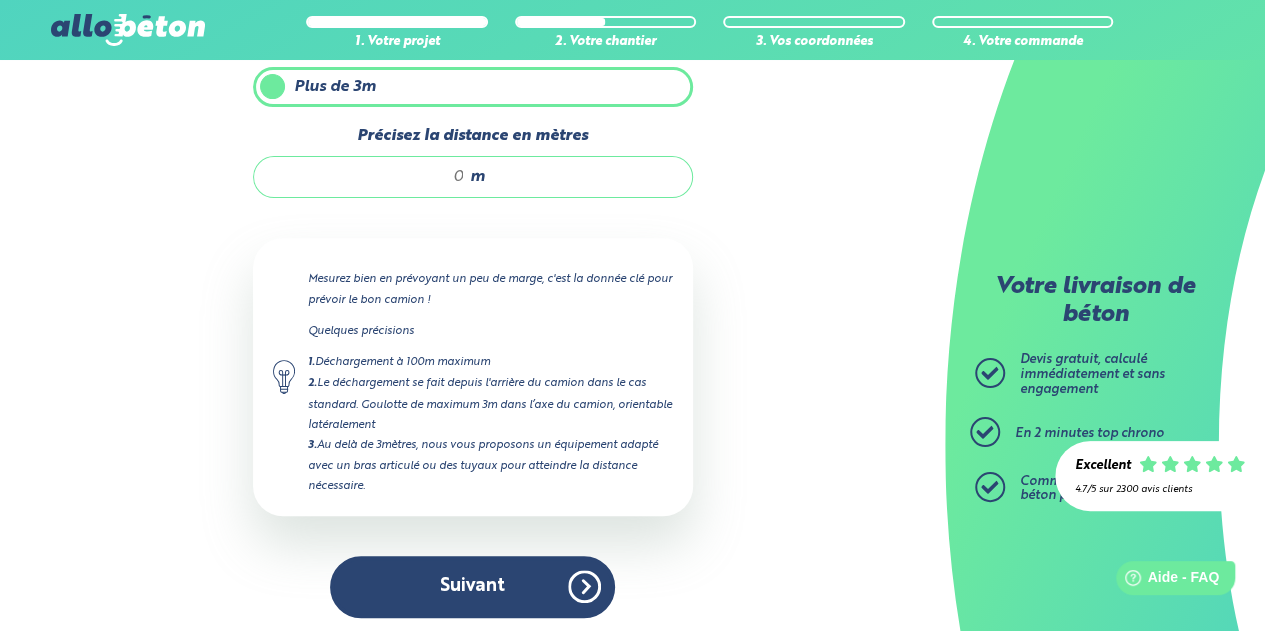 click on "m" at bounding box center [473, 177] 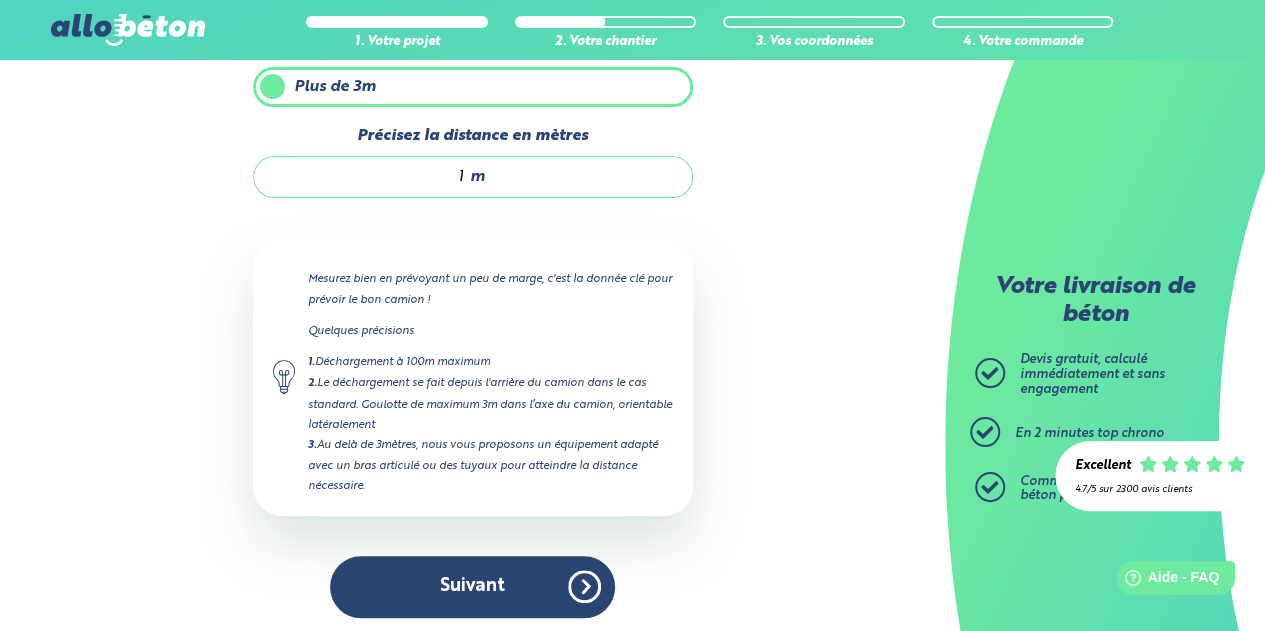 type on "10" 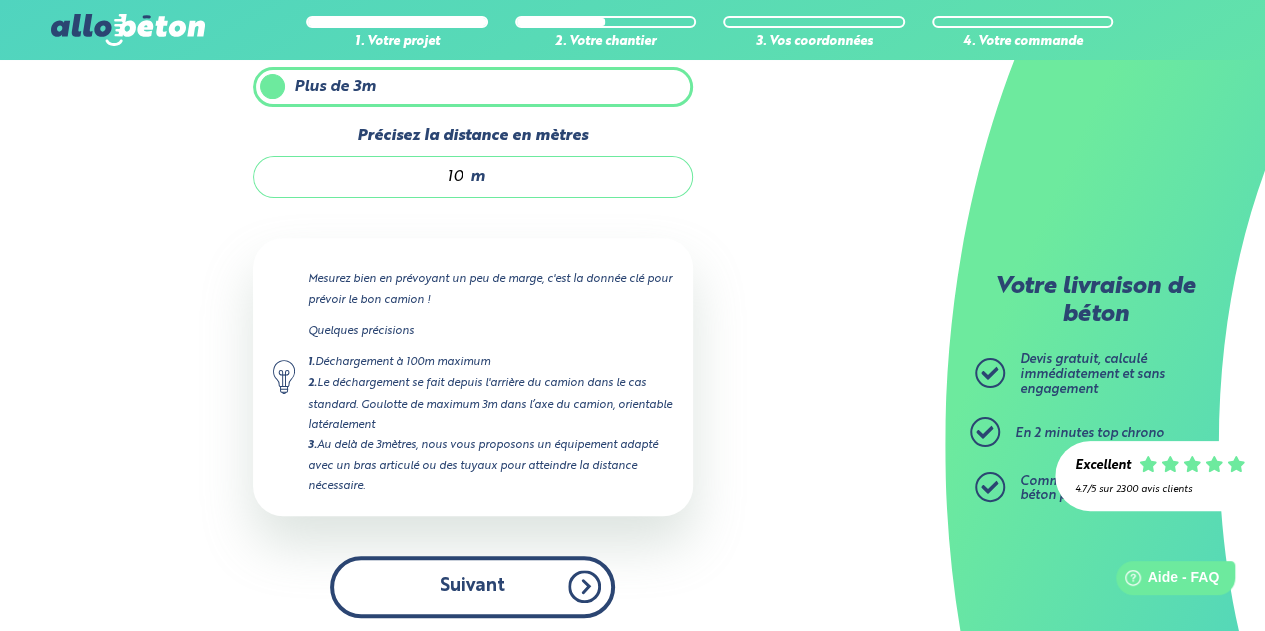 click on "Suivant" at bounding box center [472, 586] 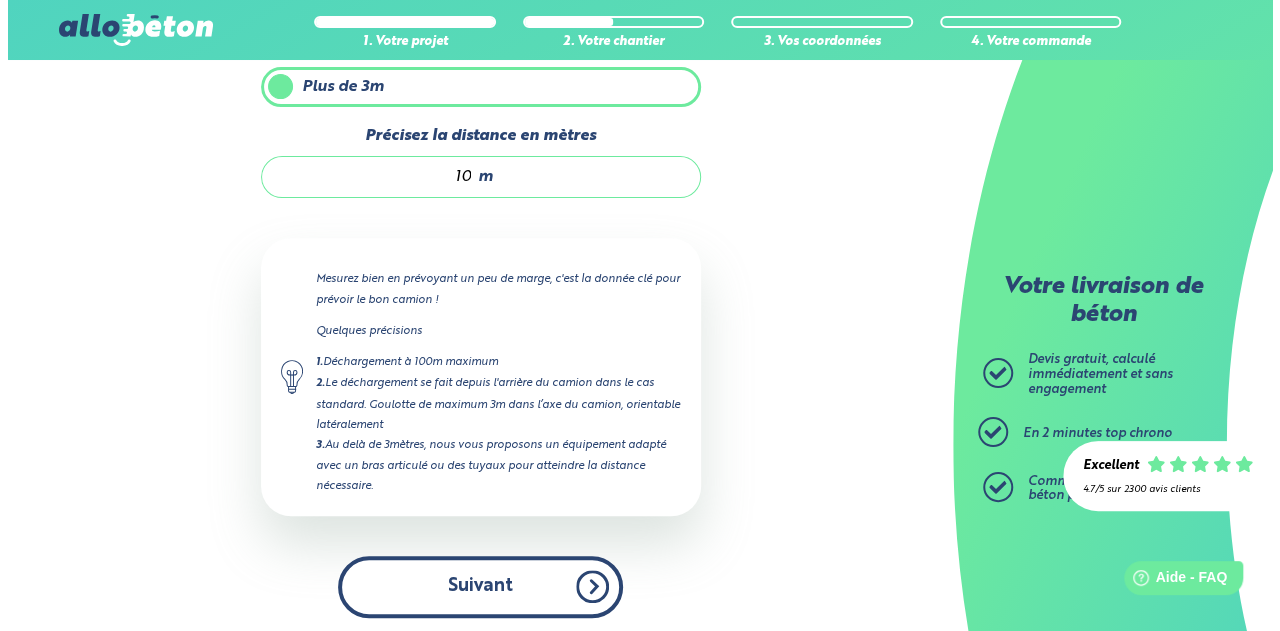 scroll, scrollTop: 0, scrollLeft: 0, axis: both 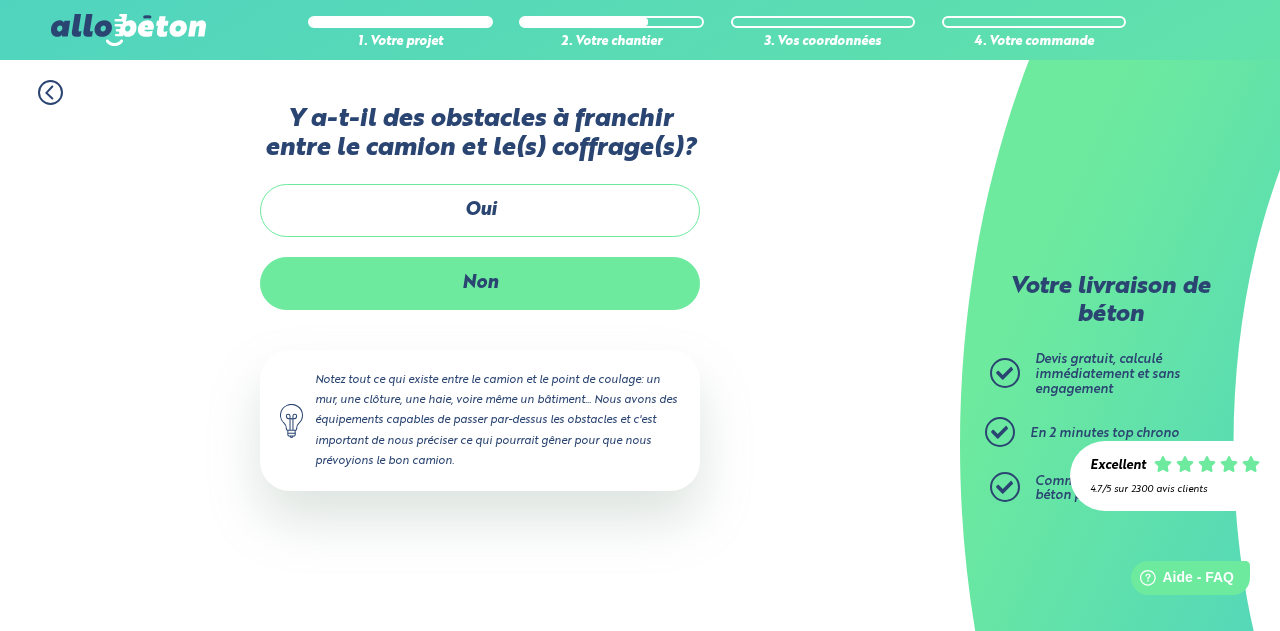 click on "Non" at bounding box center [480, 283] 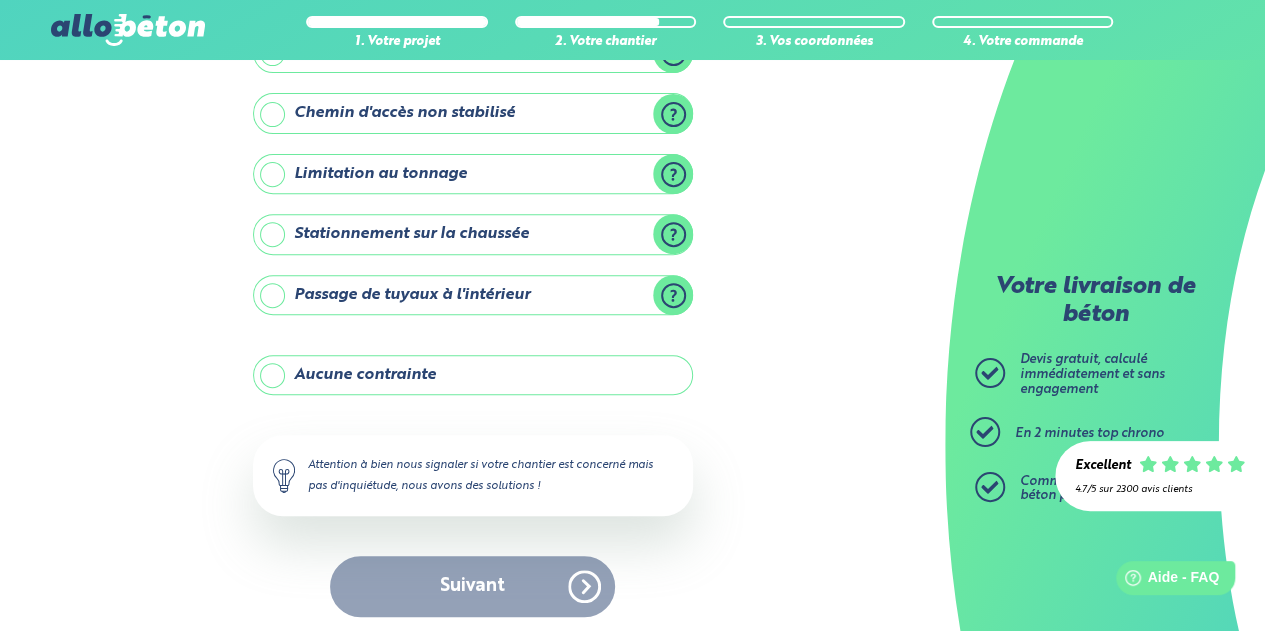 scroll, scrollTop: 190, scrollLeft: 0, axis: vertical 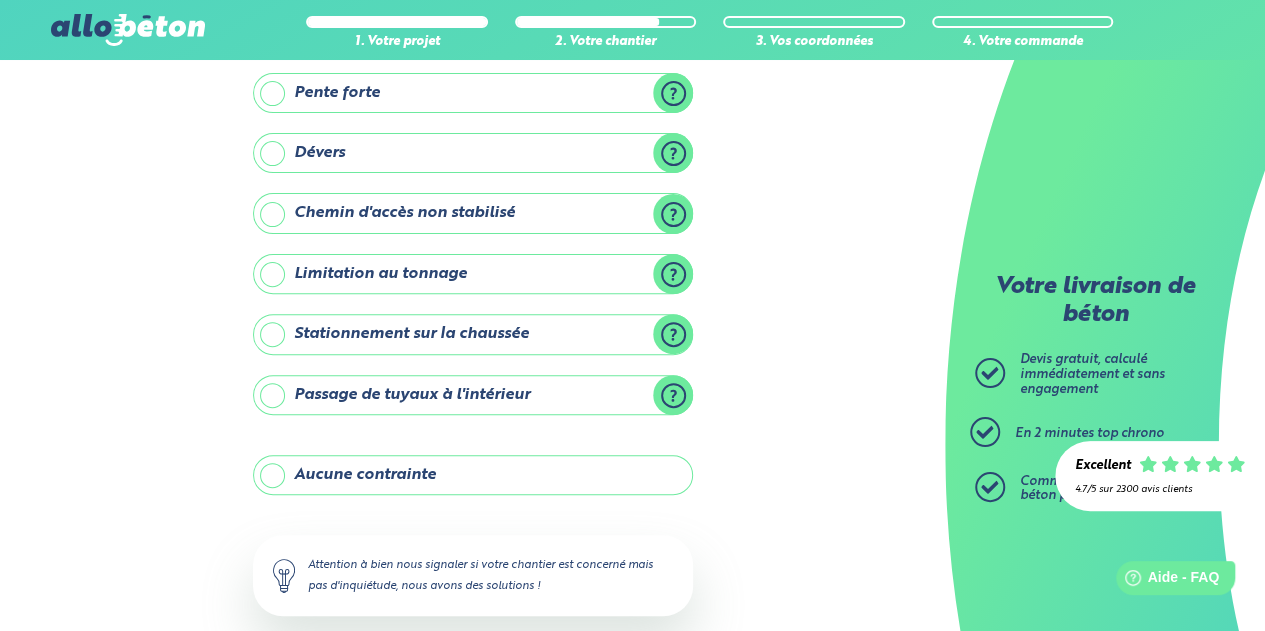 click on "Stationnement sur la chaussée" at bounding box center [473, 334] 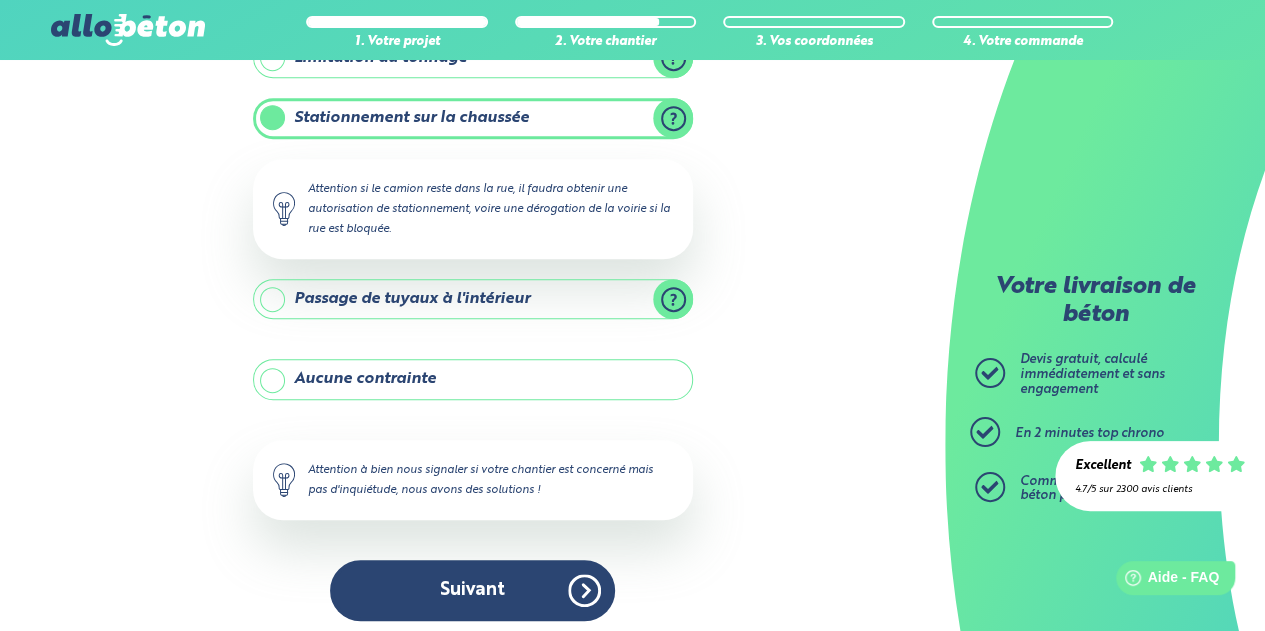 scroll, scrollTop: 410, scrollLeft: 0, axis: vertical 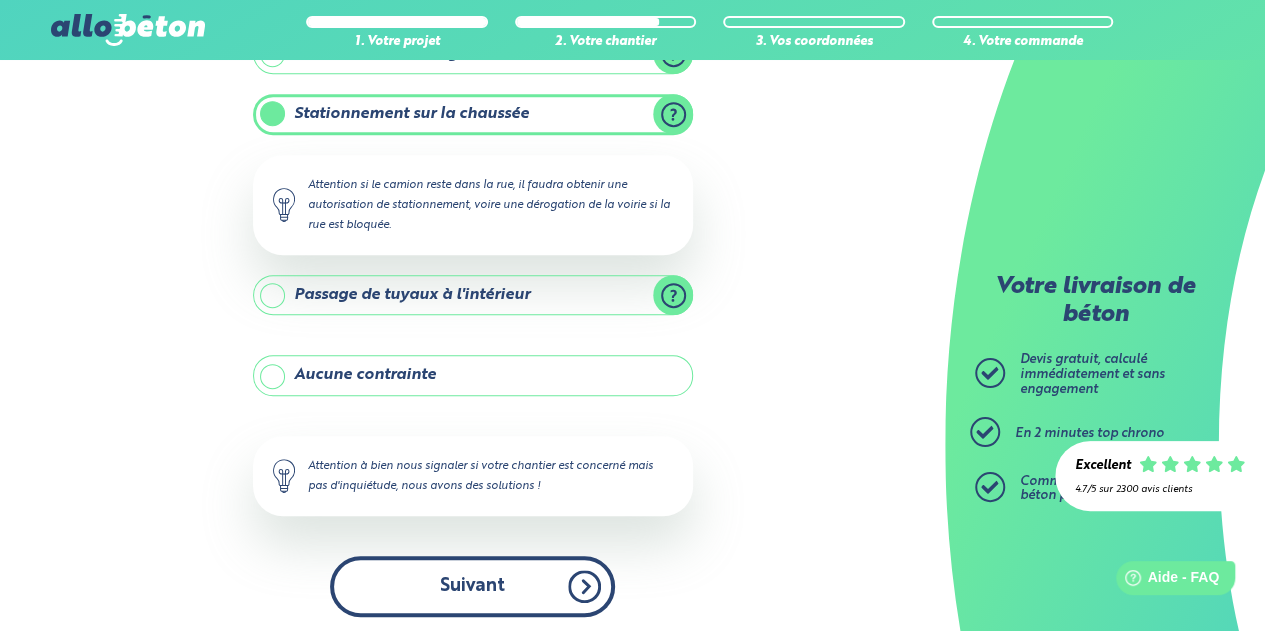 click on "Suivant" at bounding box center (472, 586) 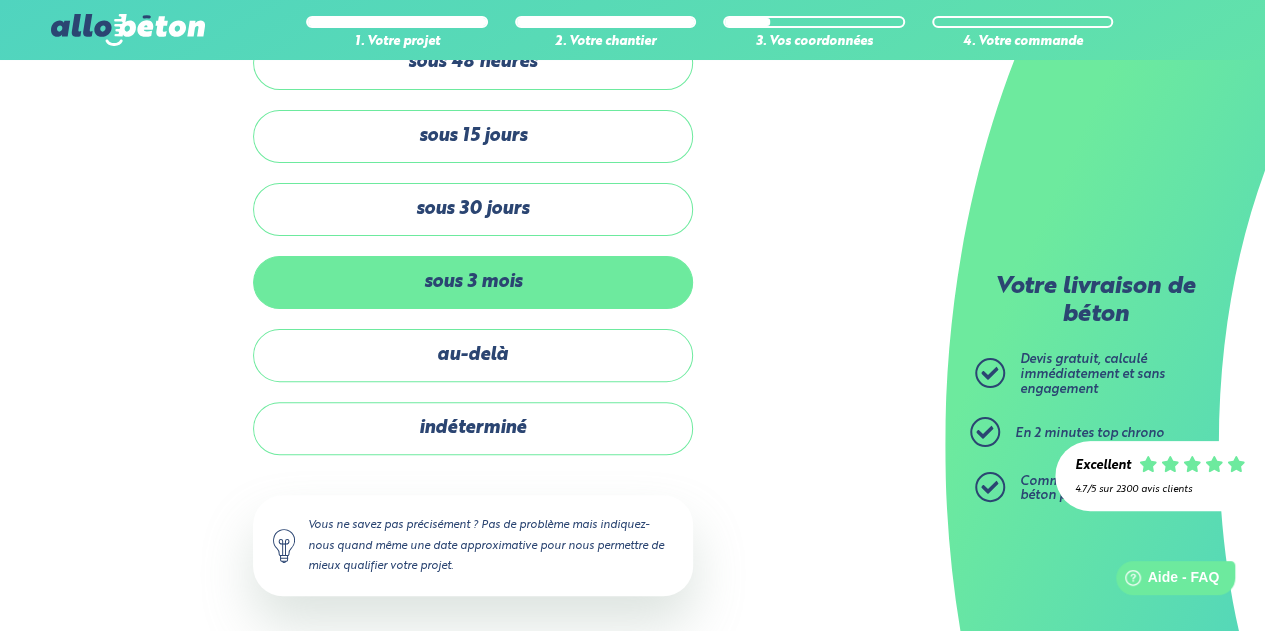 click on "sous 3 mois" at bounding box center [473, 282] 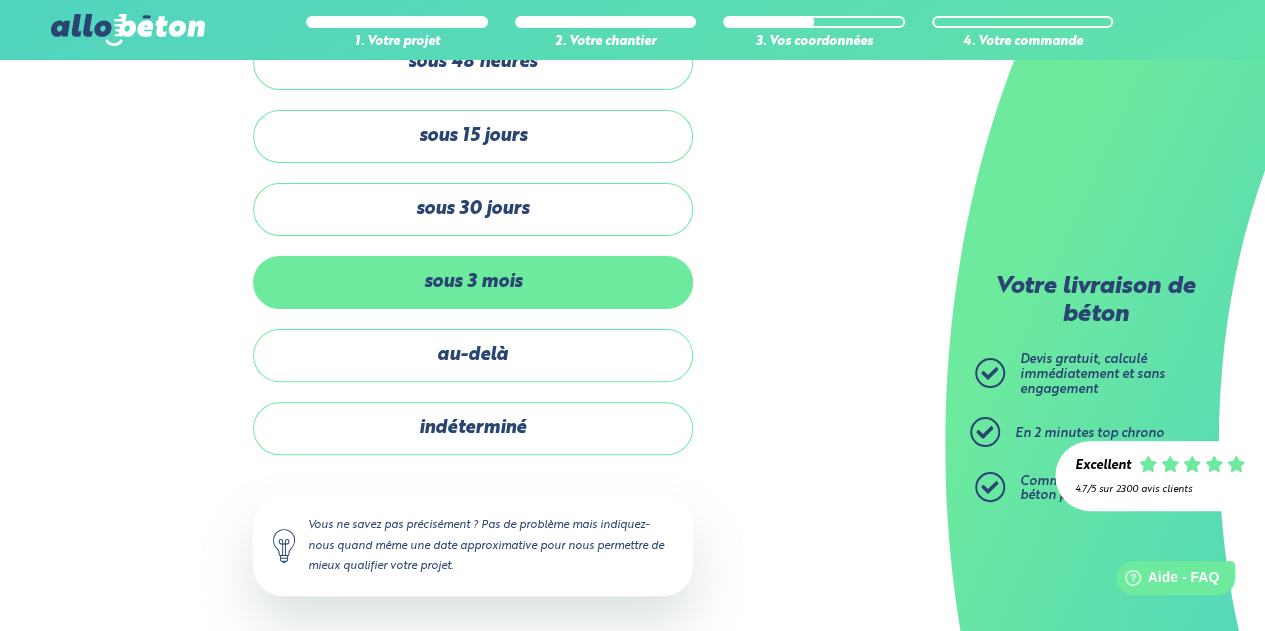 scroll, scrollTop: 0, scrollLeft: 0, axis: both 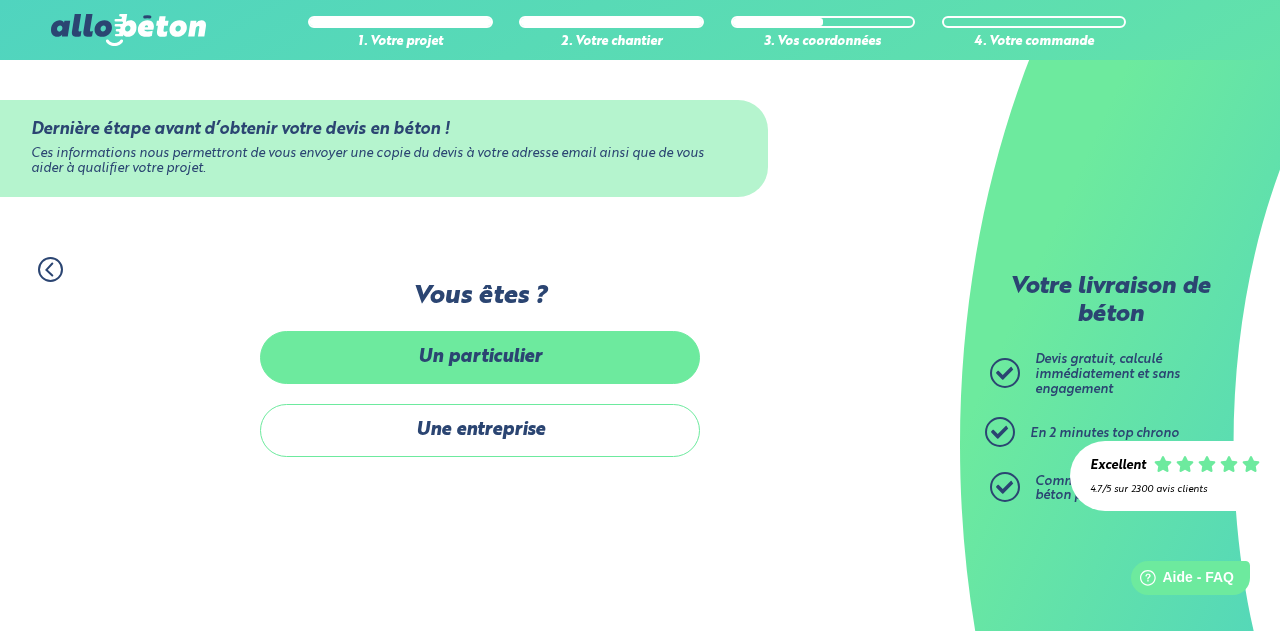 click on "Un particulier" at bounding box center (480, 357) 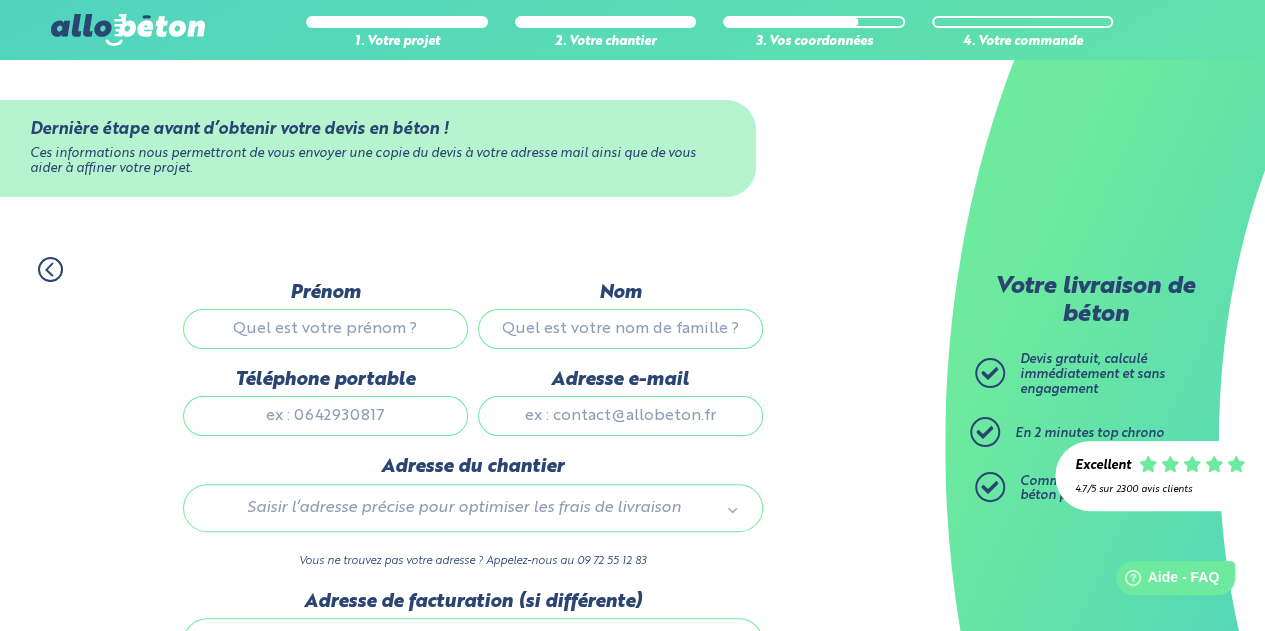 click on "Prénom" at bounding box center [325, 329] 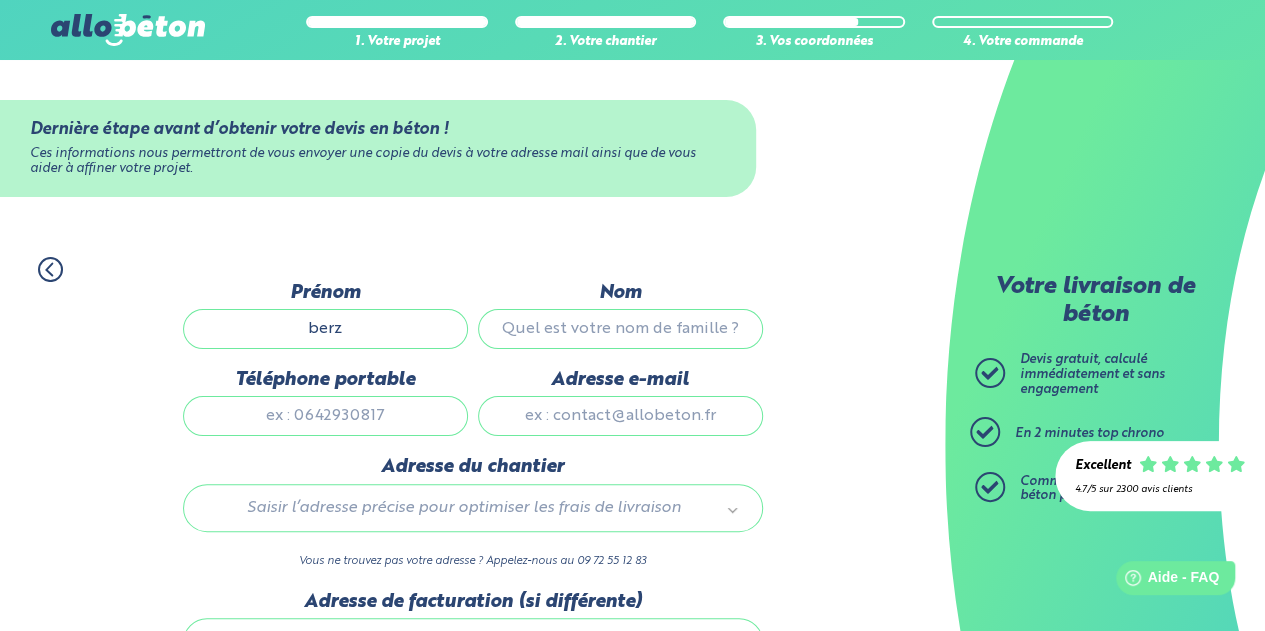 click on "berz" at bounding box center (325, 329) 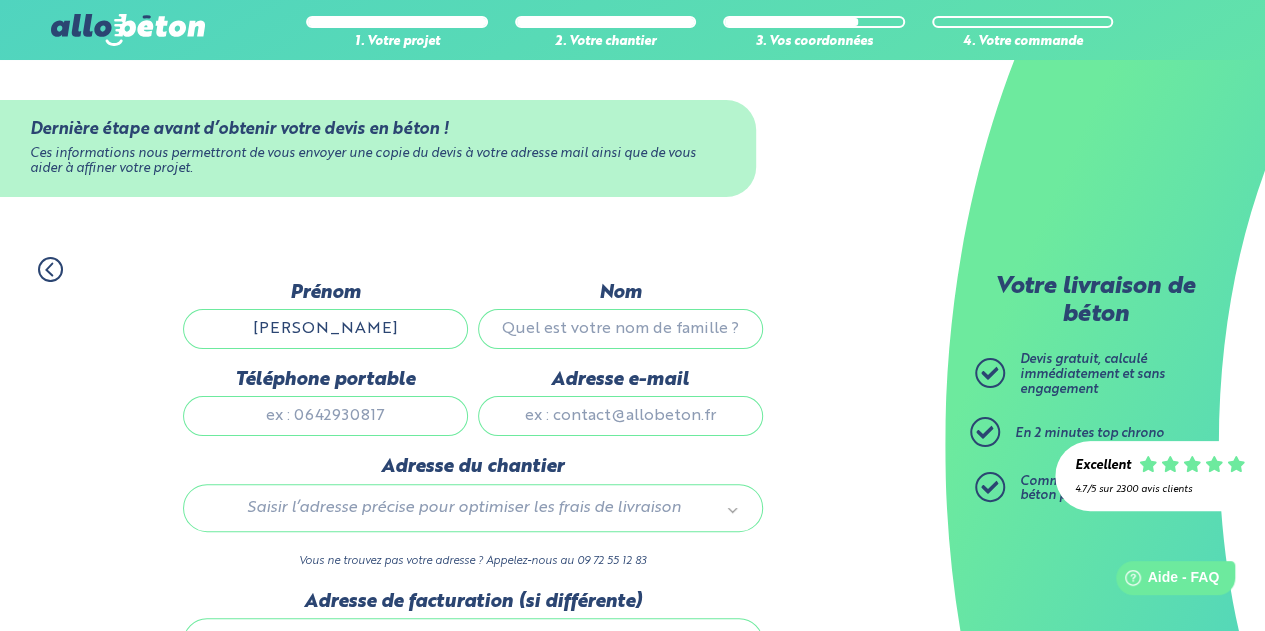 type on "bertrand" 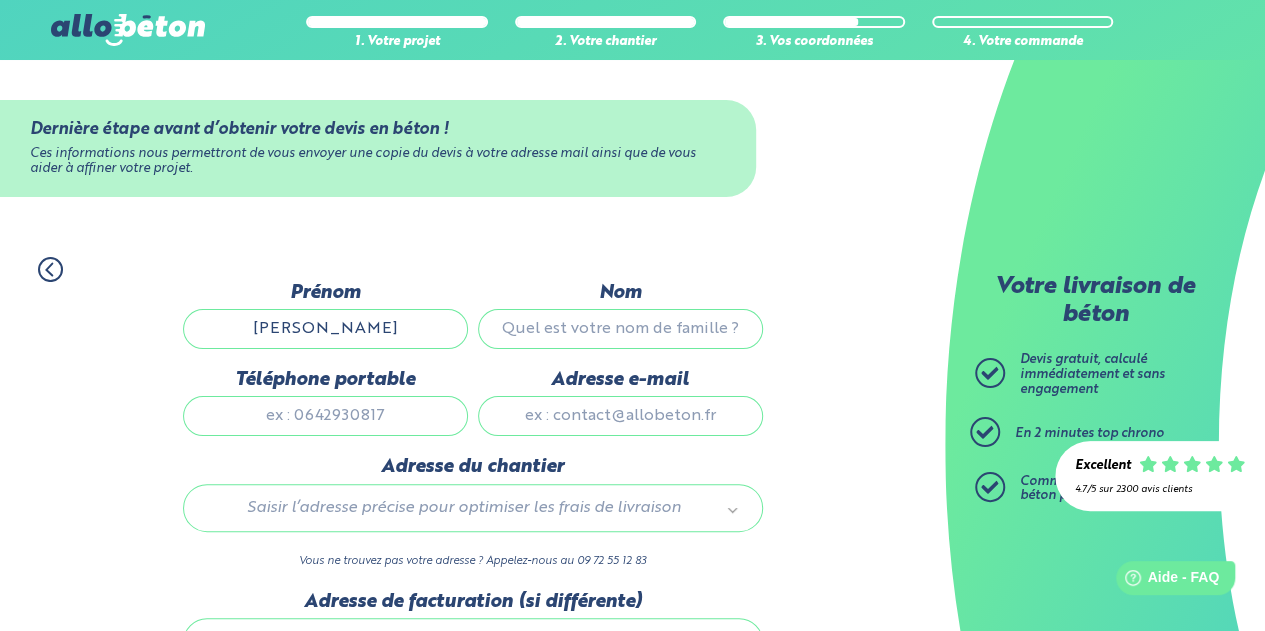 click on "Nom" at bounding box center [620, 329] 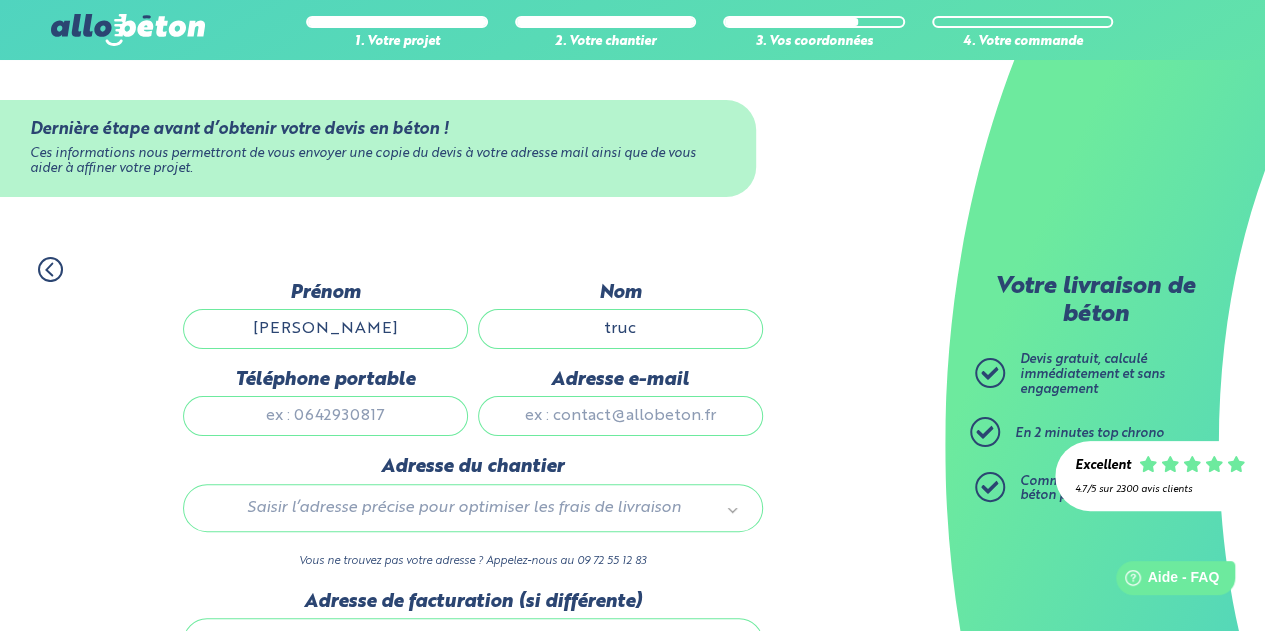 type on "truc" 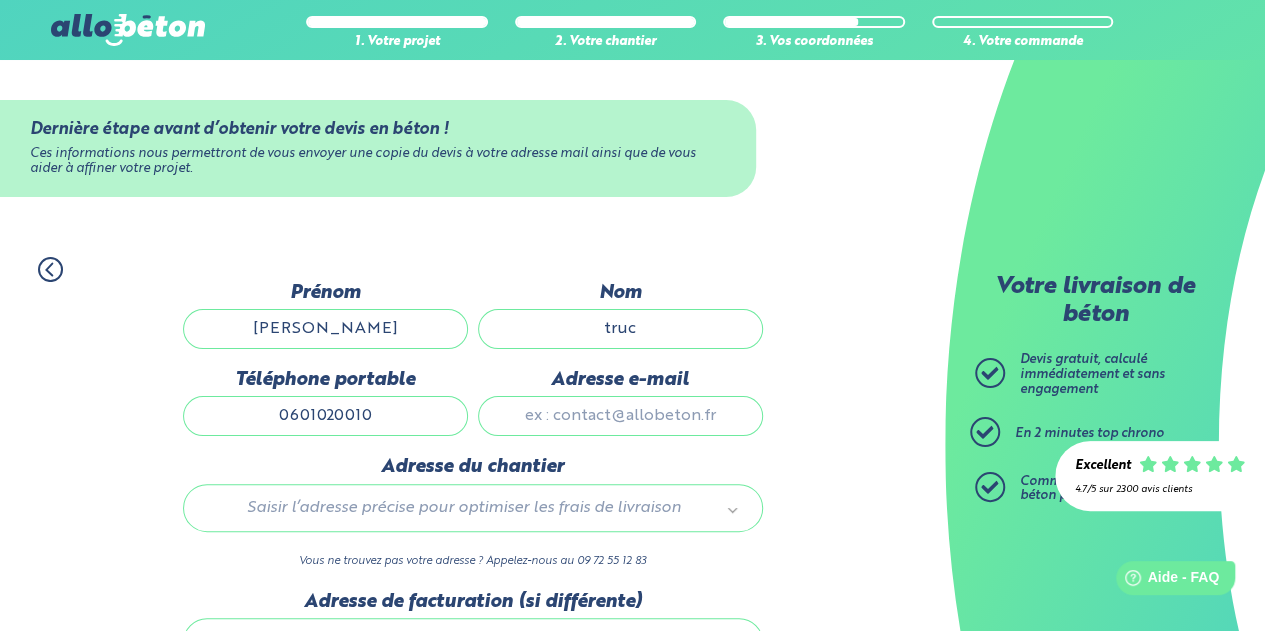 type on "0601020010" 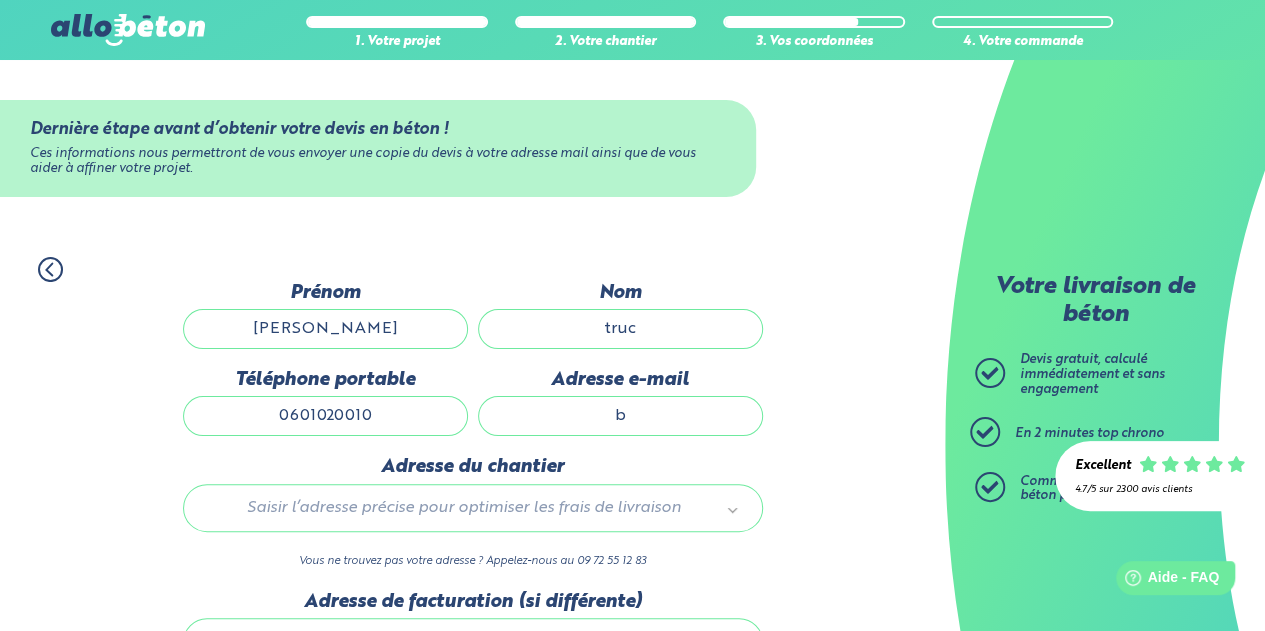 type on "[EMAIL_ADDRESS][DOMAIN_NAME]" 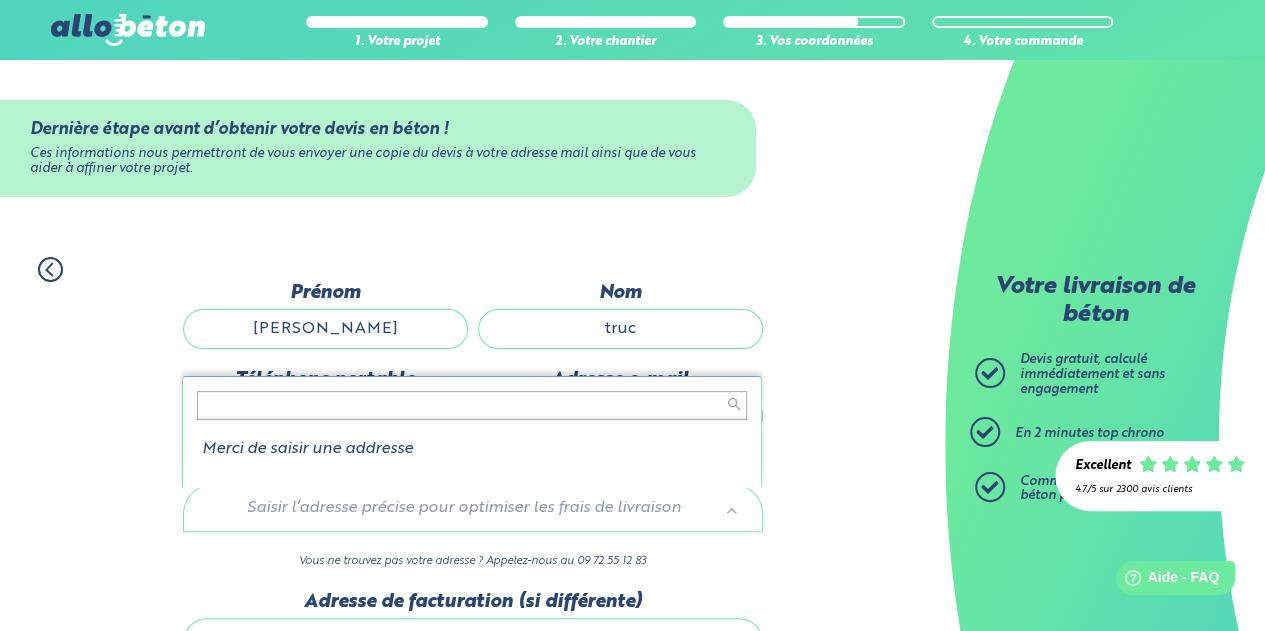 click at bounding box center (472, 405) 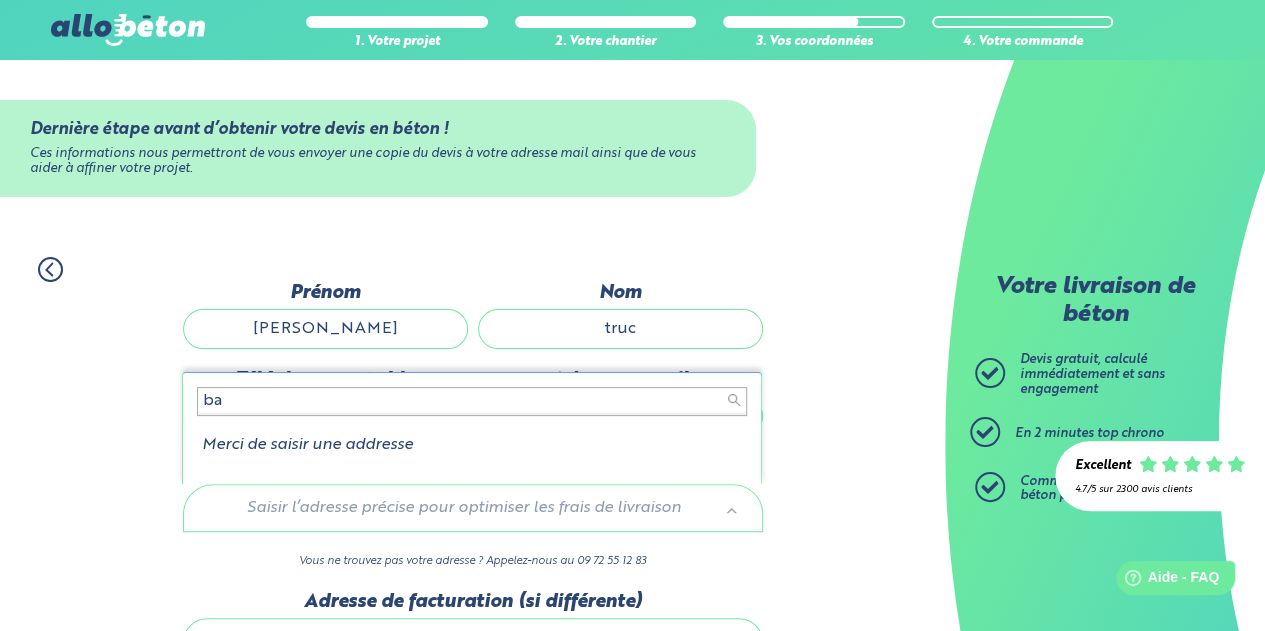 scroll, scrollTop: 1, scrollLeft: 0, axis: vertical 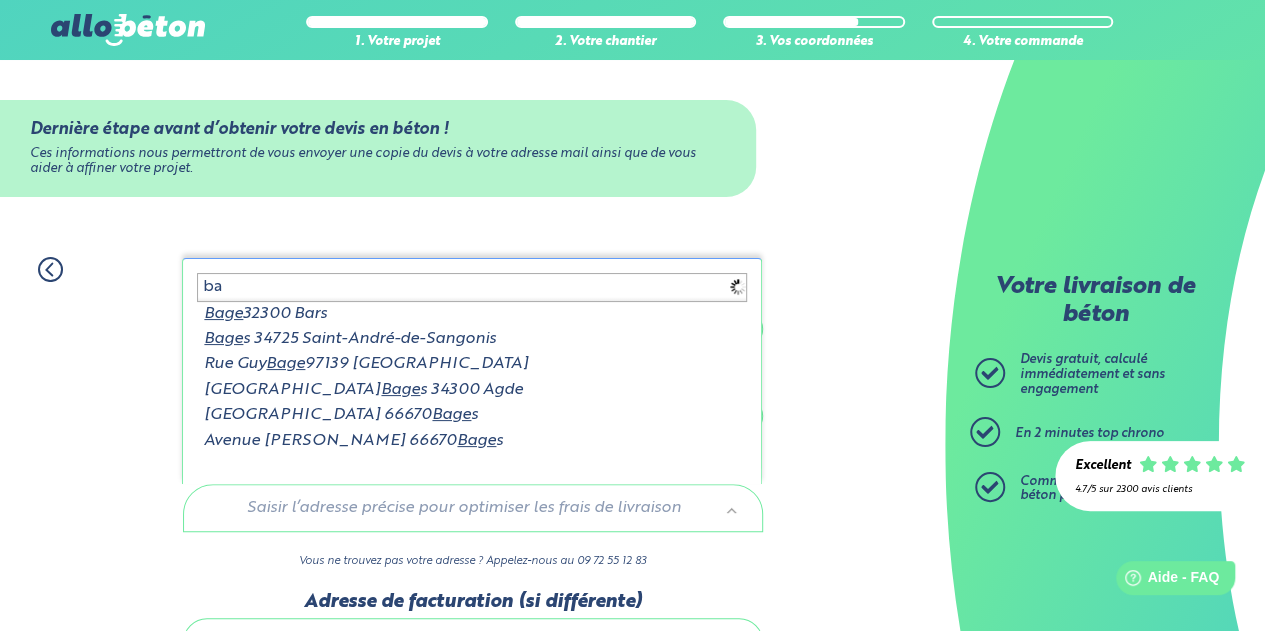 type on "b" 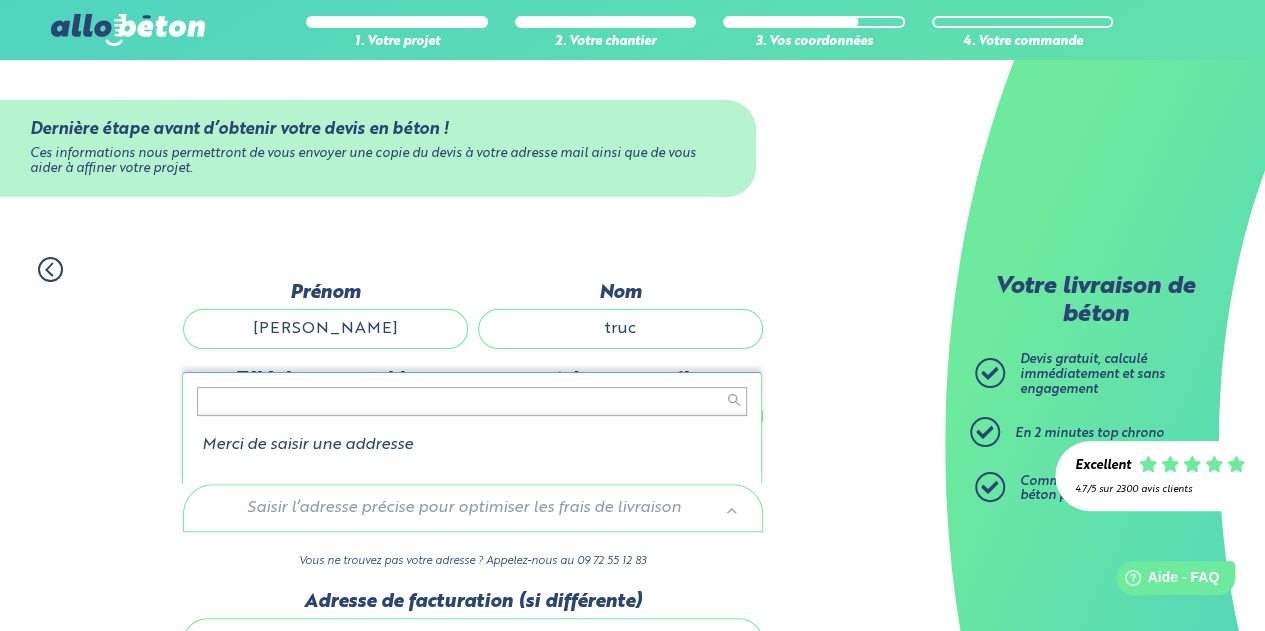 scroll, scrollTop: 0, scrollLeft: 0, axis: both 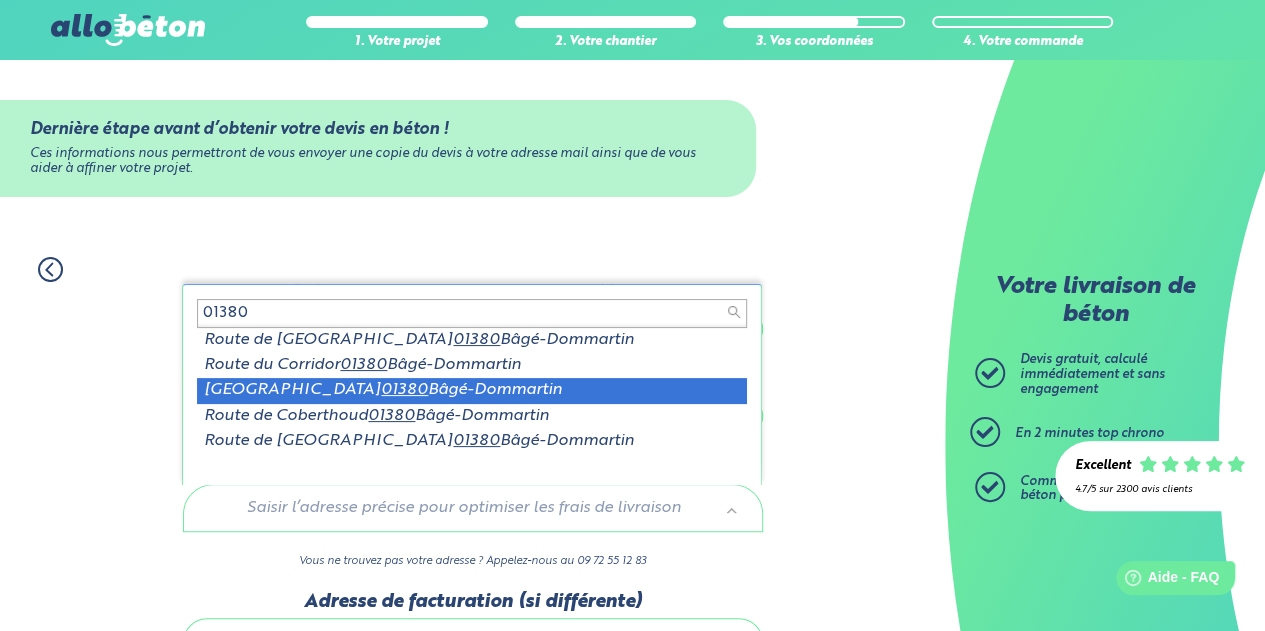 type on "01380" 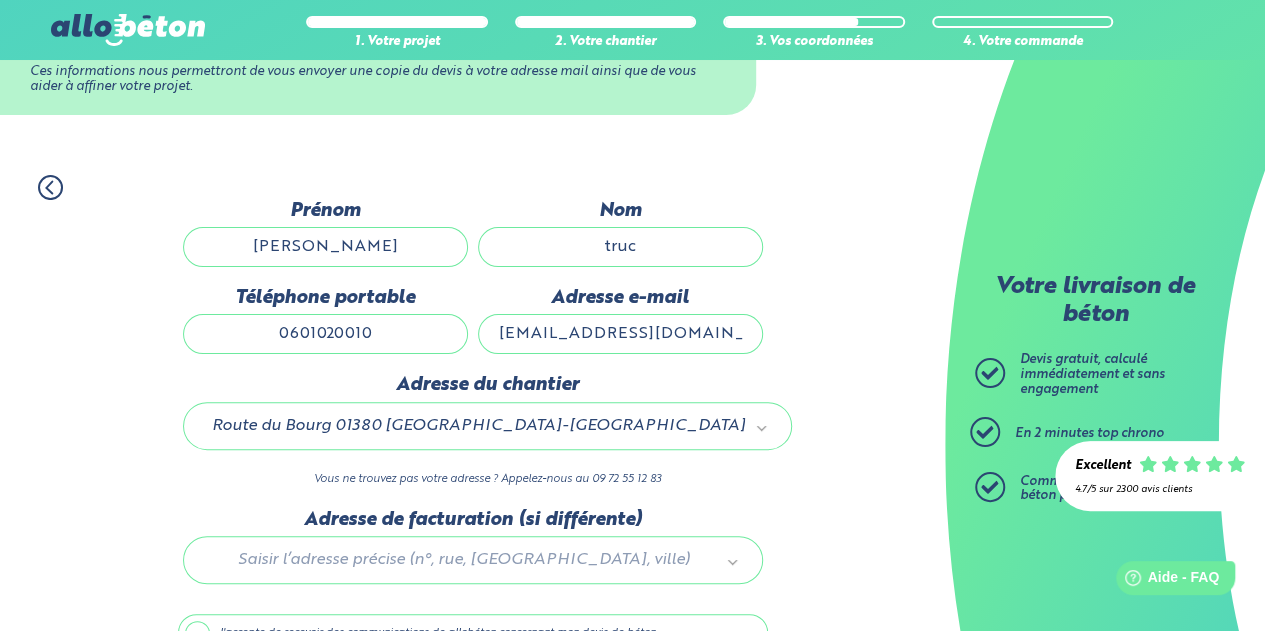 scroll, scrollTop: 190, scrollLeft: 0, axis: vertical 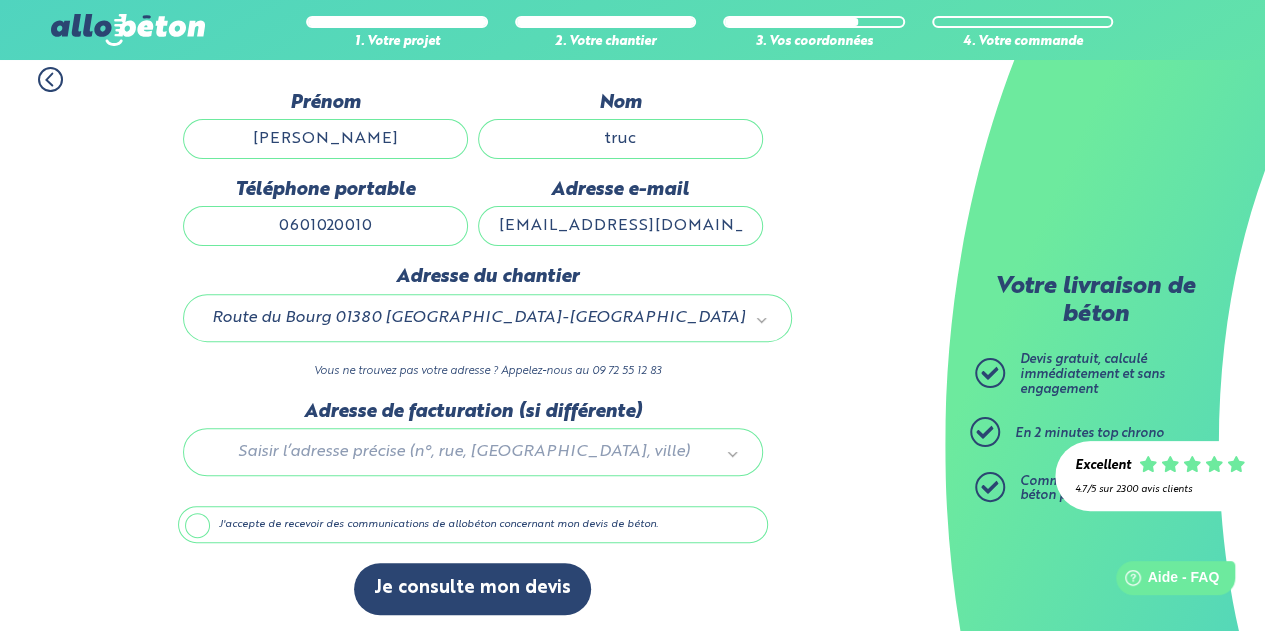 click on "J'accepte de recevoir des communications de allobéton concernant mon devis de béton." at bounding box center (473, 525) 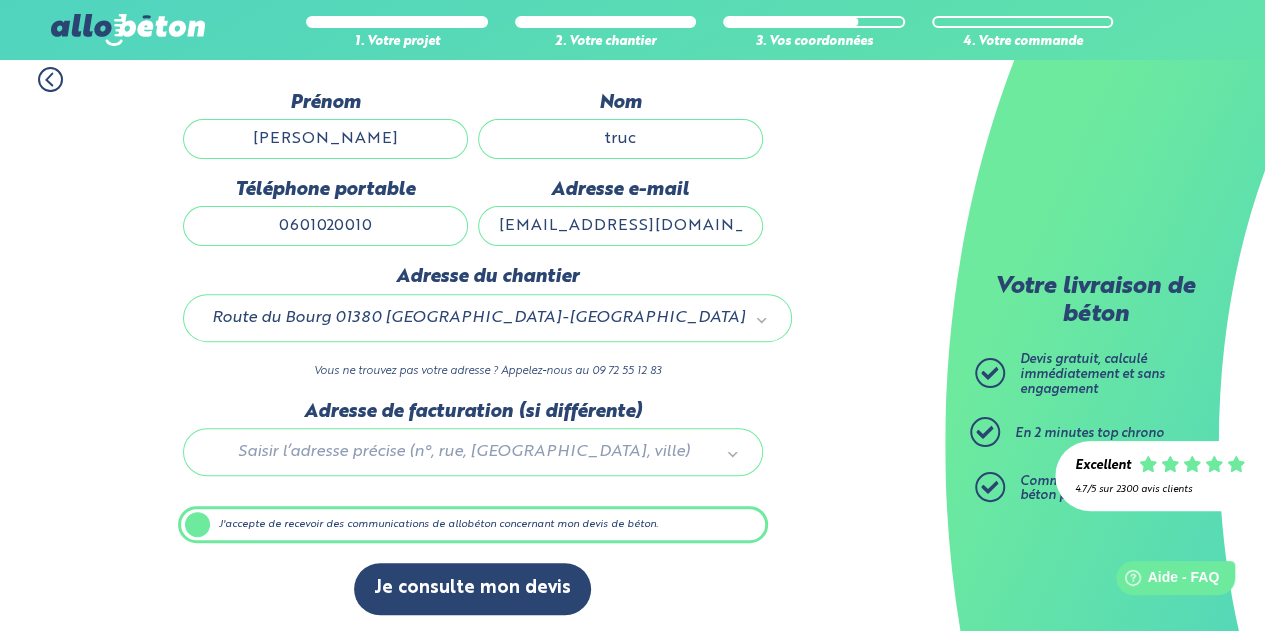 click on "1. Votre projet
2. Votre chantier
3. Vos coordonnées
4. Votre commande
Dernière étape avant d’obtenir votre devis en béton !
Ces informations nous permettront de vous envoyer une copie du devis à votre adresse mail ainsi que de vous aider à affiner votre projet.
Nom de l'entreprise
Prénom bertrand              Nom truc              Téléphone portable 0601020010              Adresse e-mail" at bounding box center [472, 341] 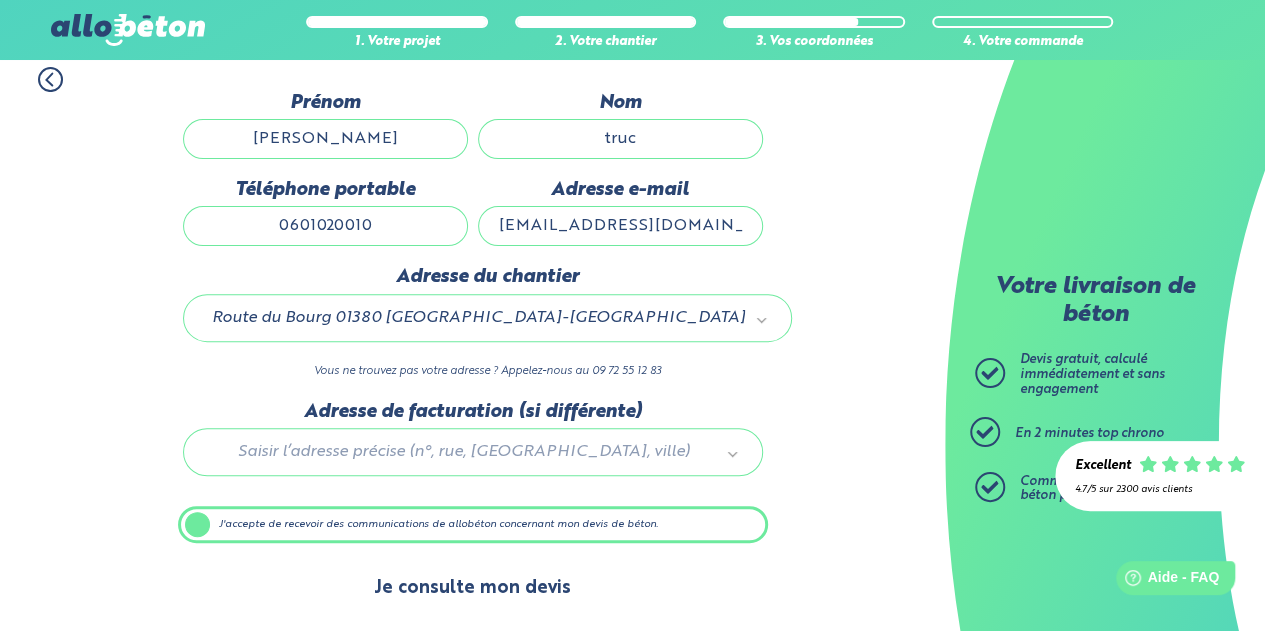 click on "Je consulte mon devis" at bounding box center (472, 588) 